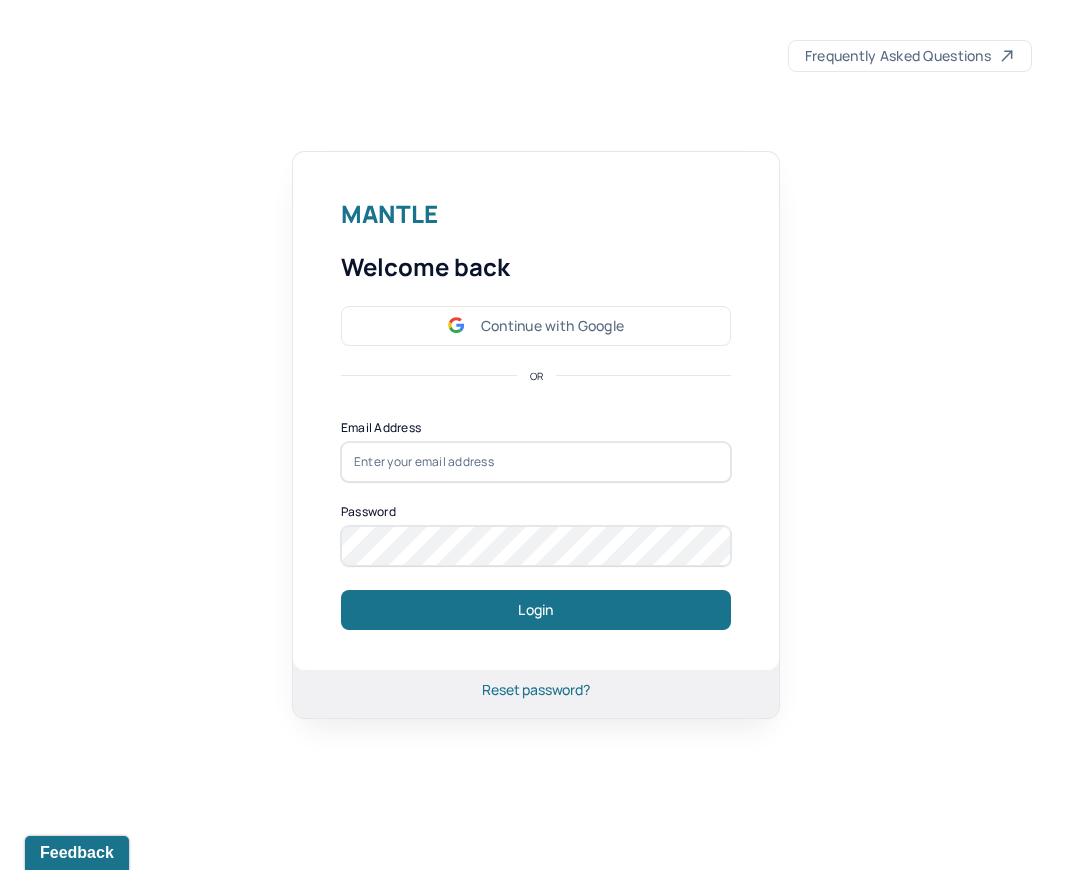 scroll, scrollTop: 0, scrollLeft: 0, axis: both 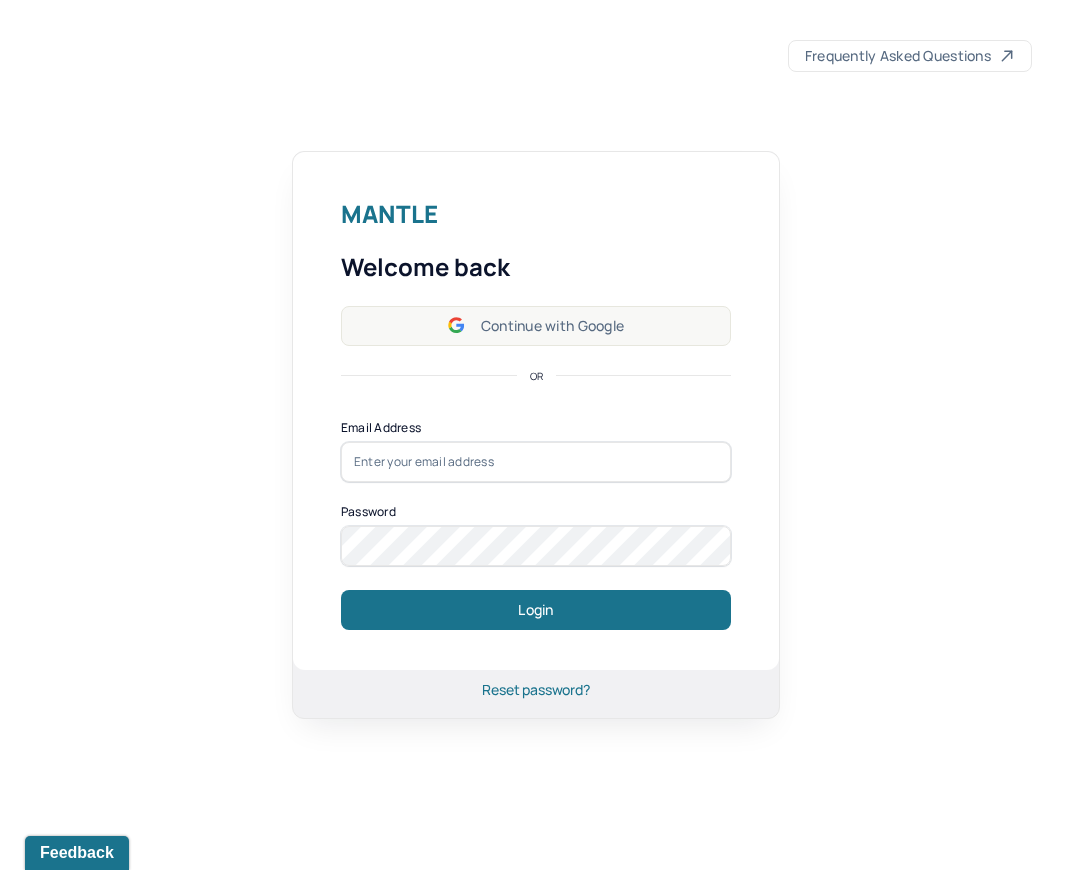 click on "Continue with Google" at bounding box center [536, 326] 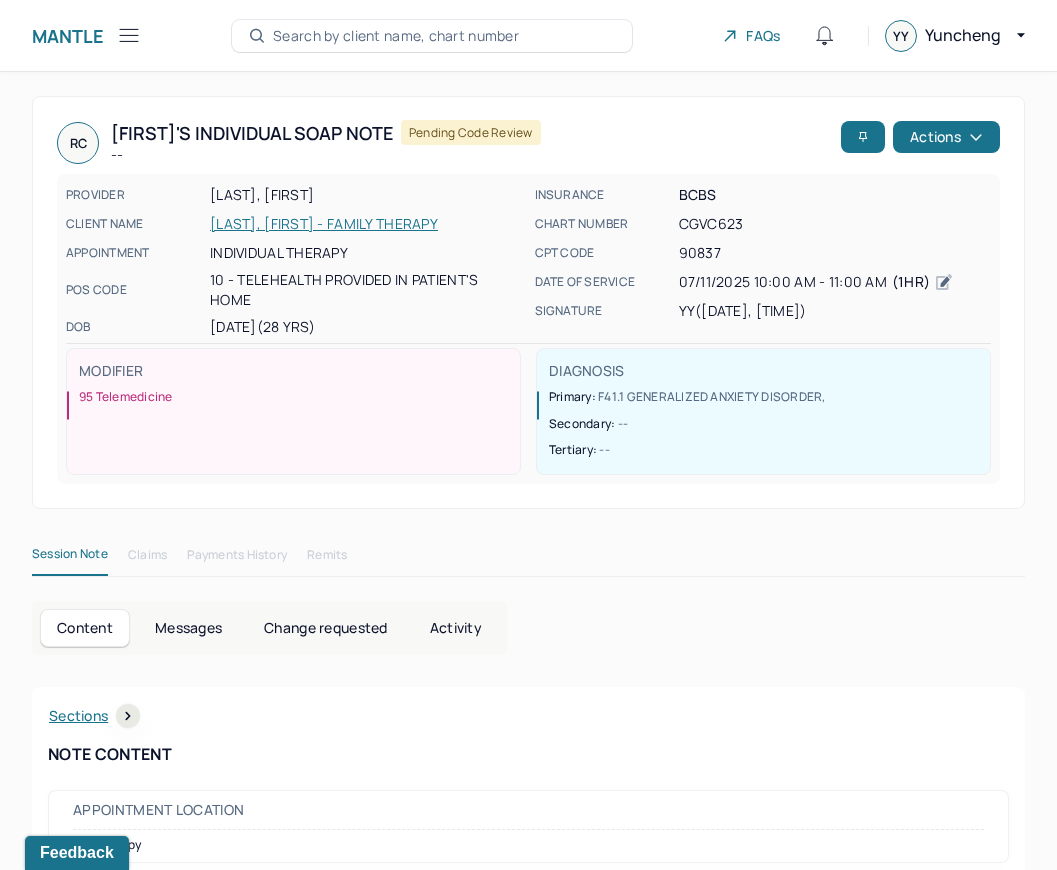 click on "Mantle" at bounding box center [87, 35] 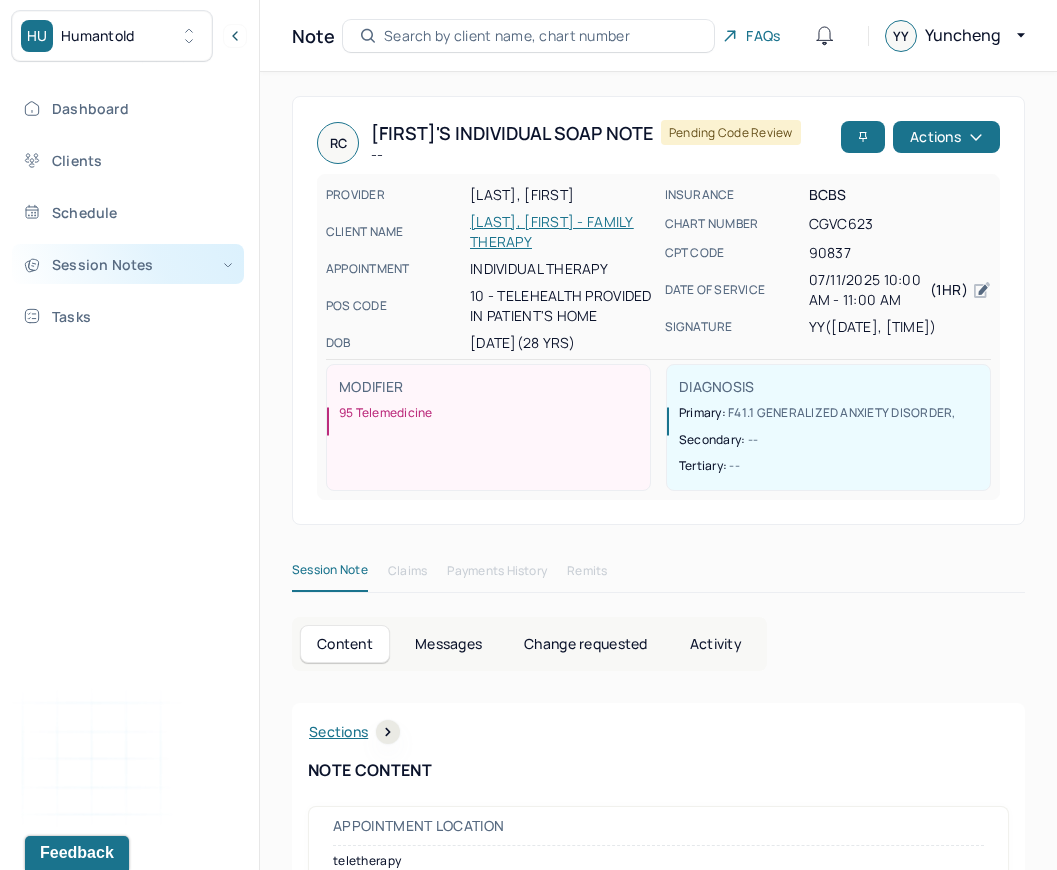 click on "Session Notes" at bounding box center [128, 264] 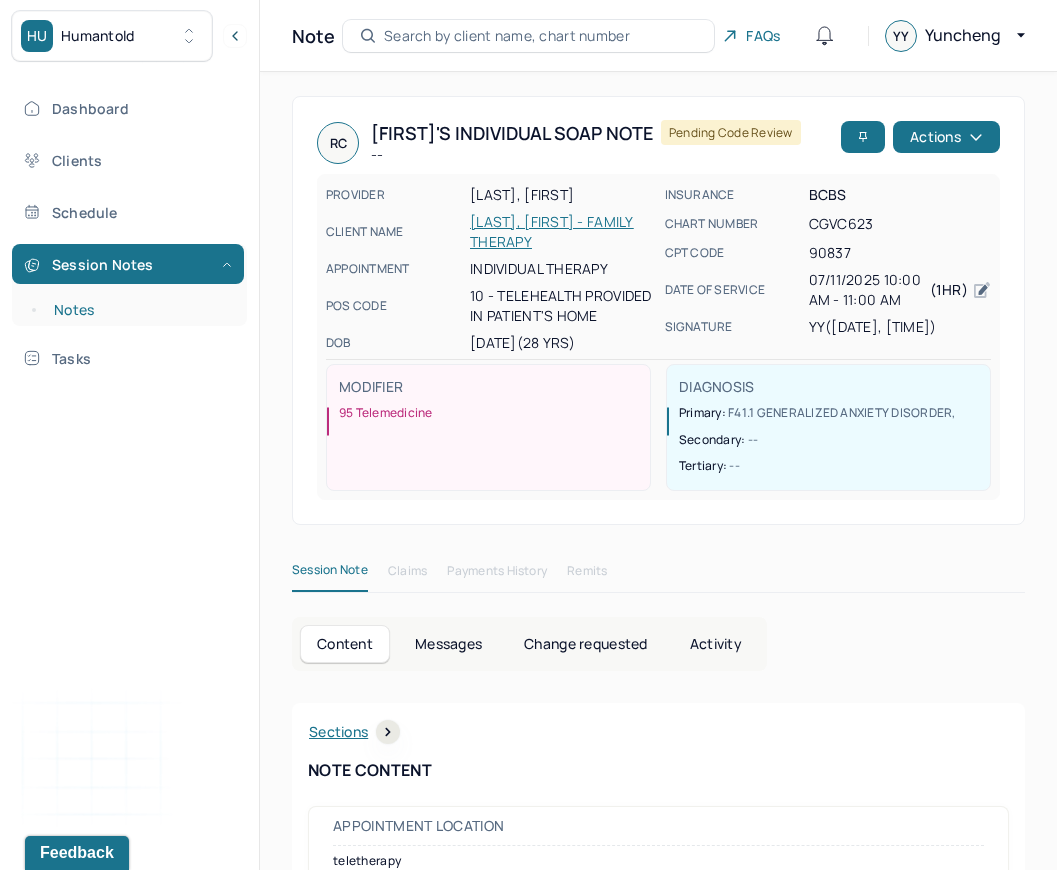 click on "Notes" at bounding box center [139, 310] 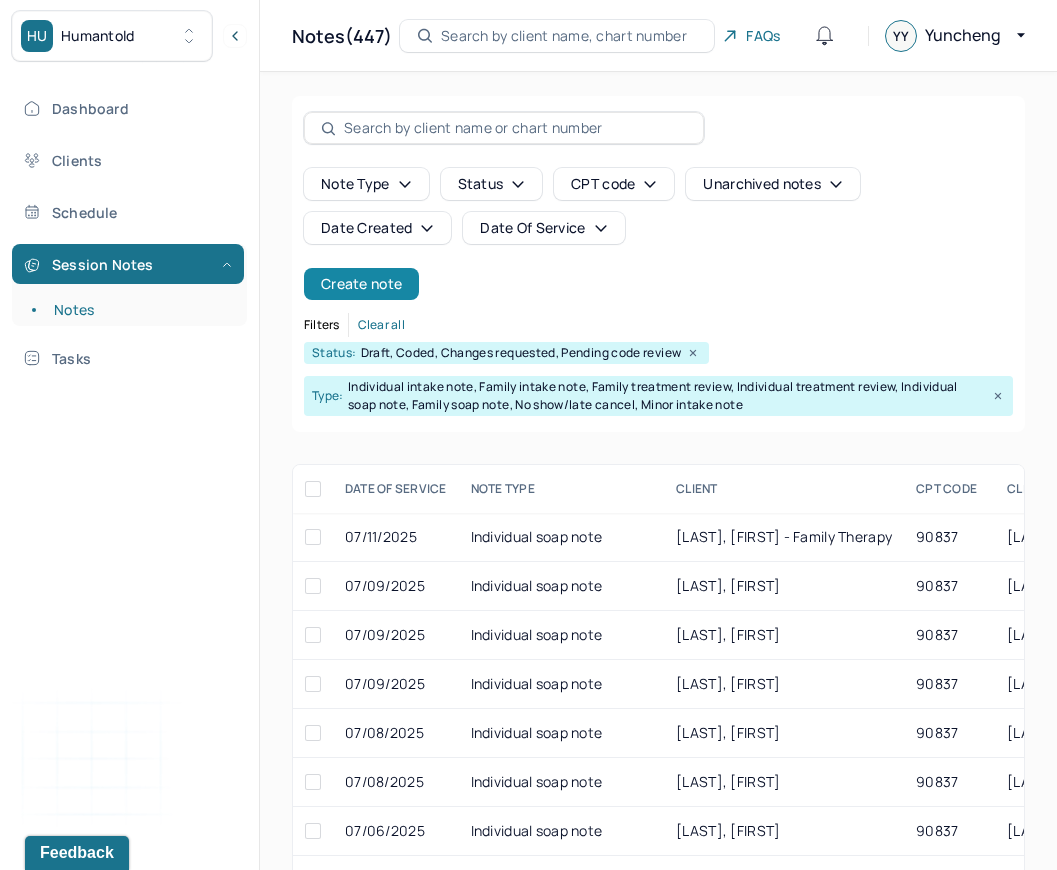click on "Create note" at bounding box center [361, 284] 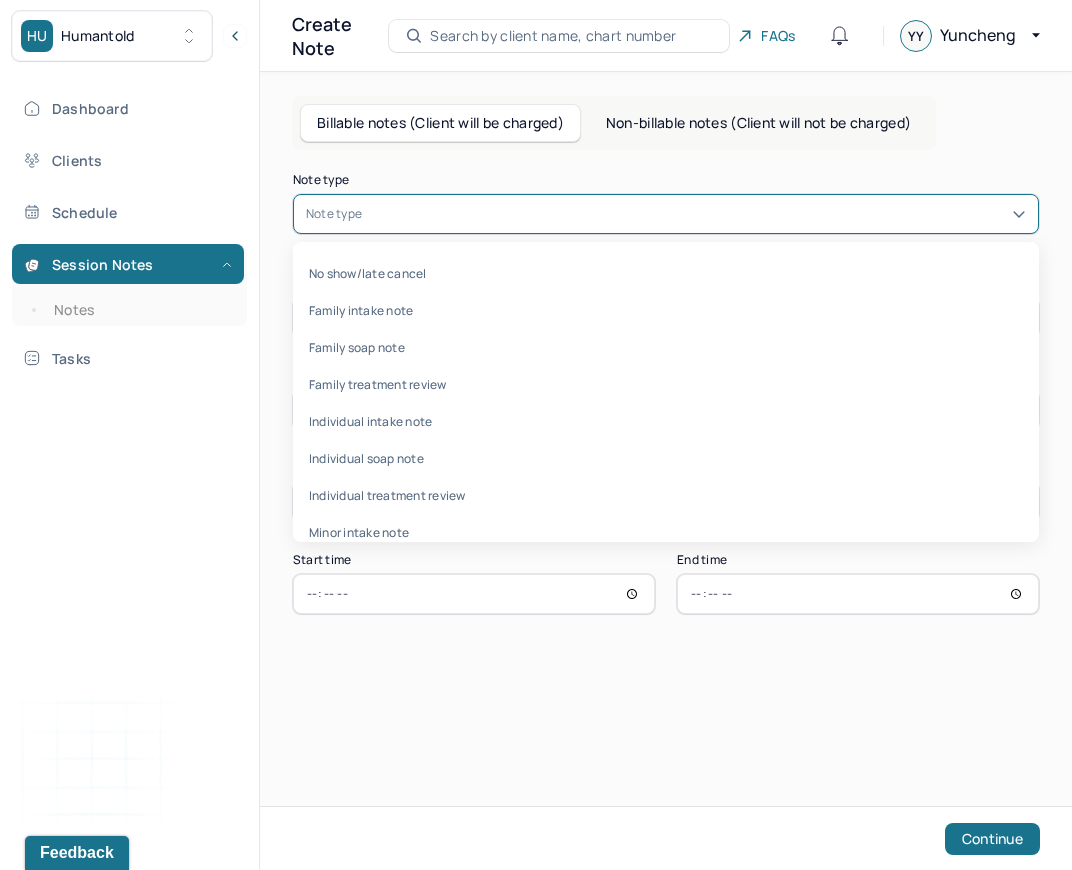 click on "Note type" at bounding box center [666, 214] 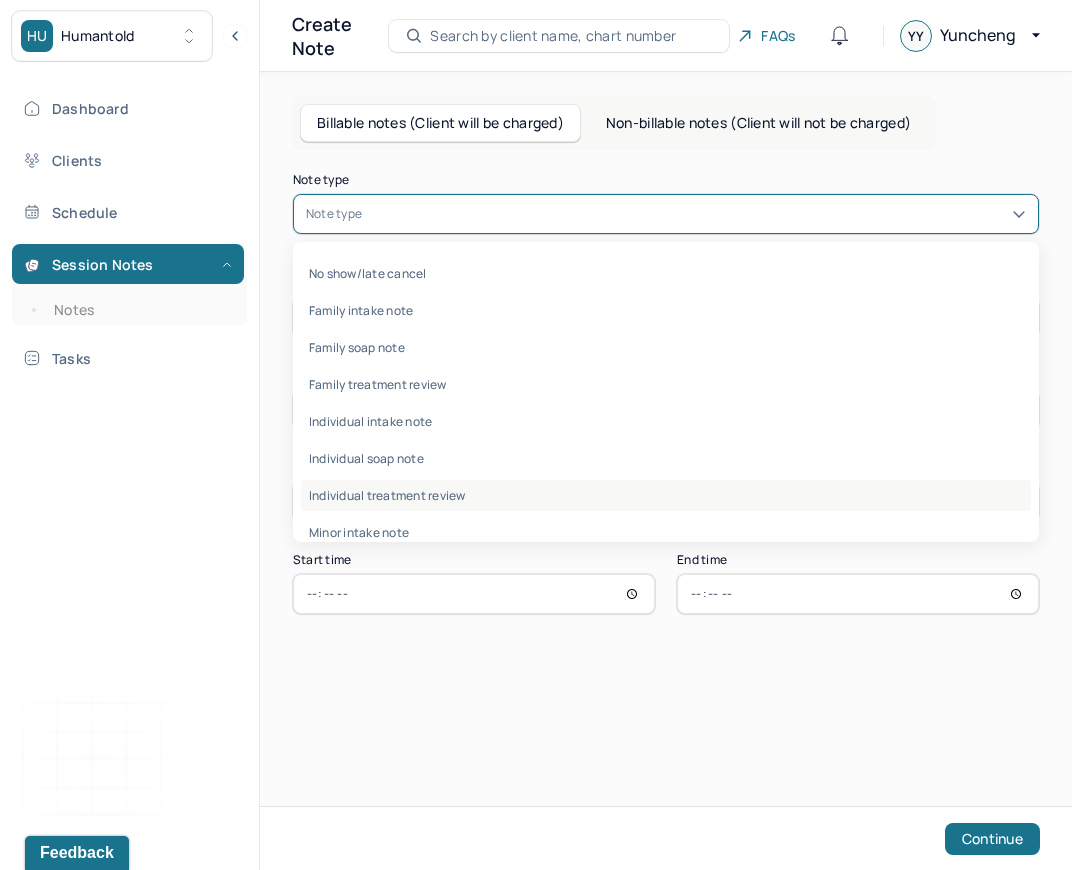 click on "Individual treatment review" at bounding box center (666, 495) 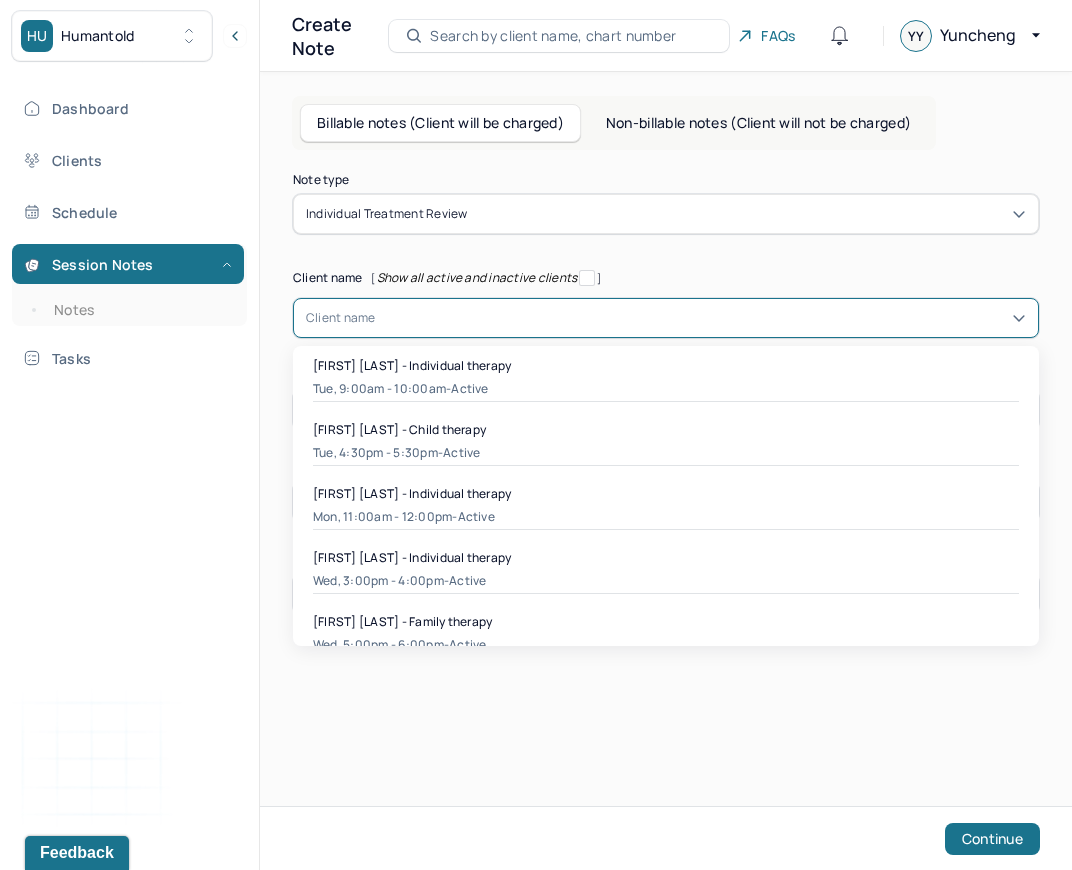 click at bounding box center (701, 318) 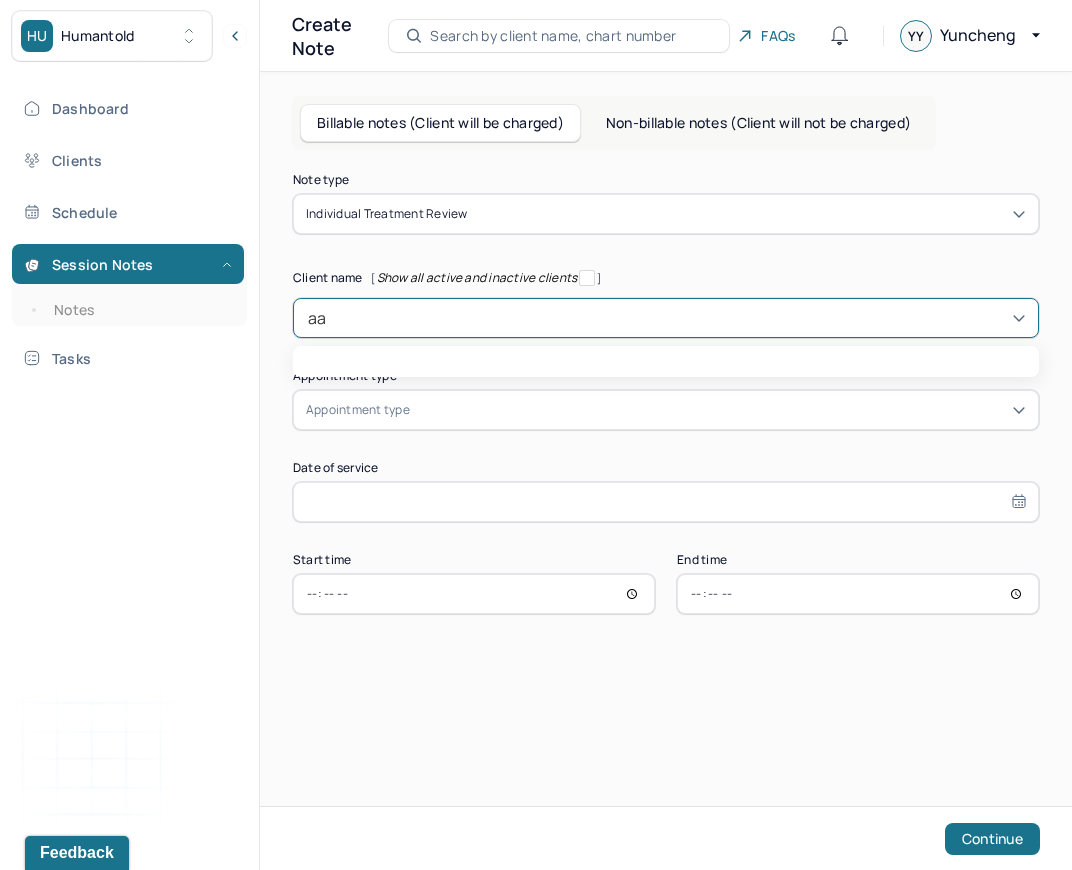 type on "aar" 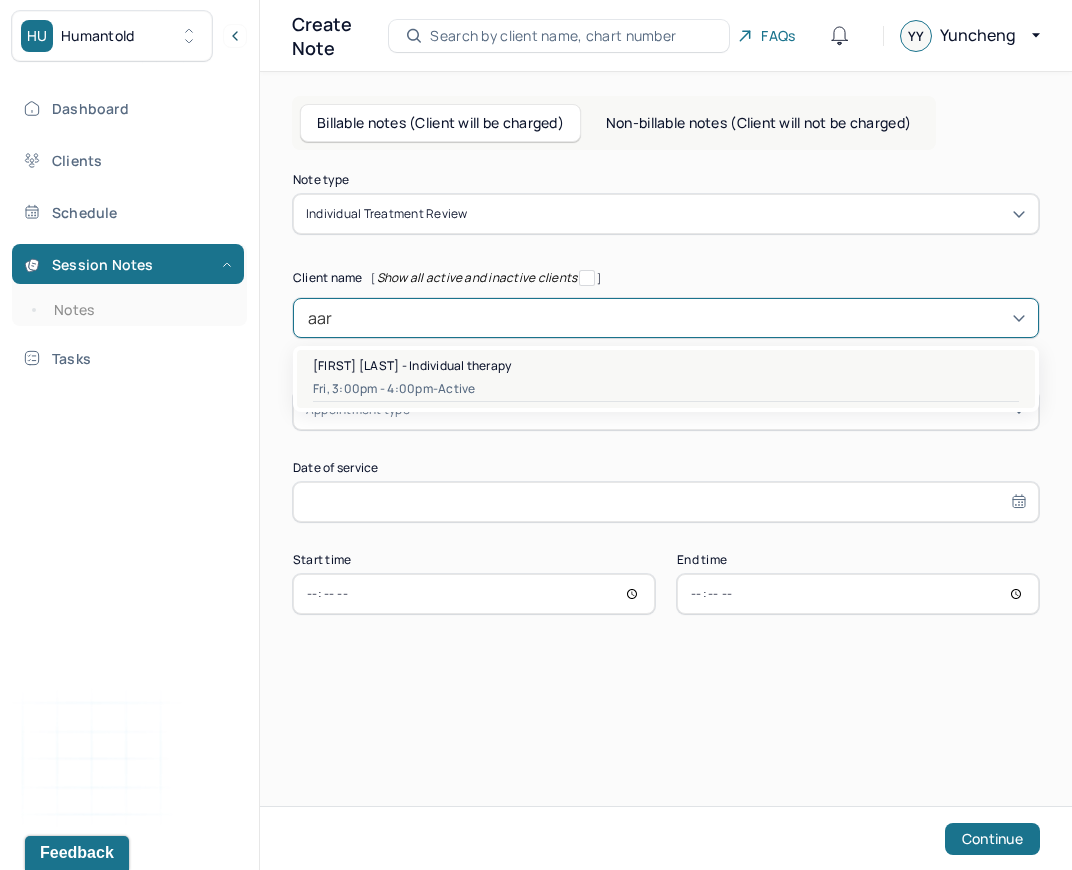 click on "[FIRST] [LAST] - Individual therapy" at bounding box center [412, 365] 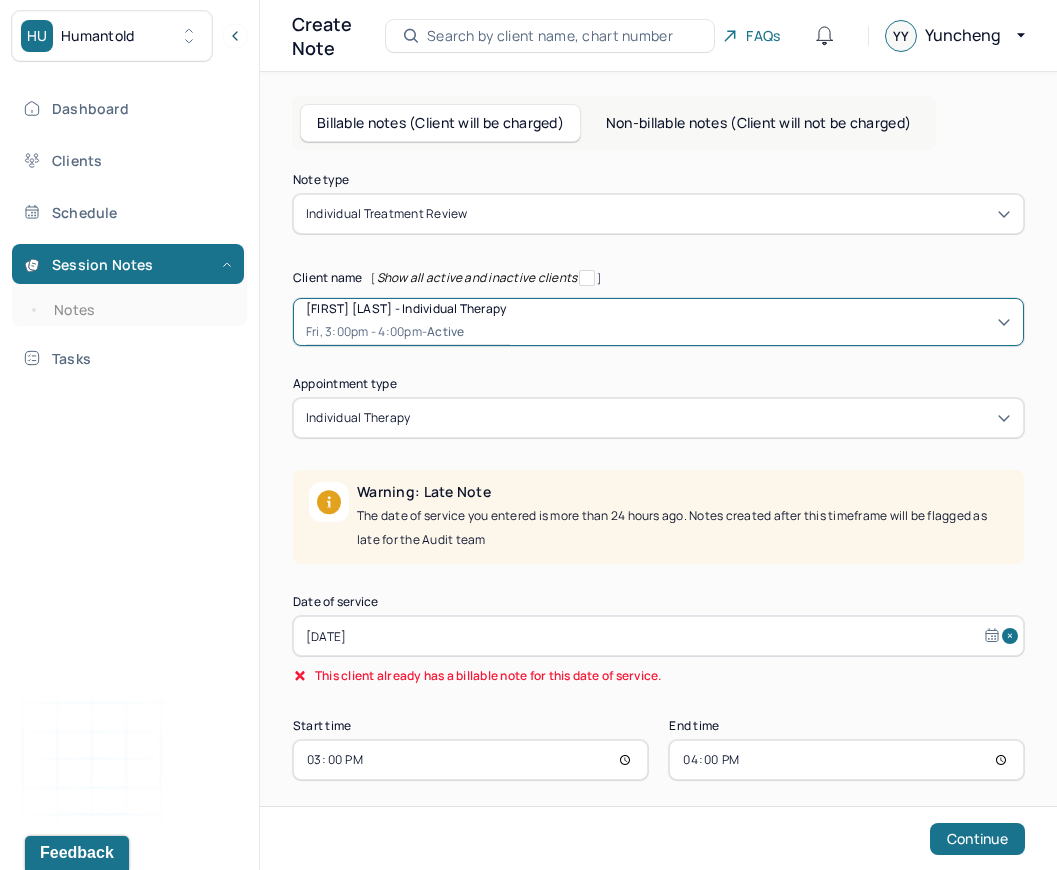 click on "[DATE]" at bounding box center [658, 636] 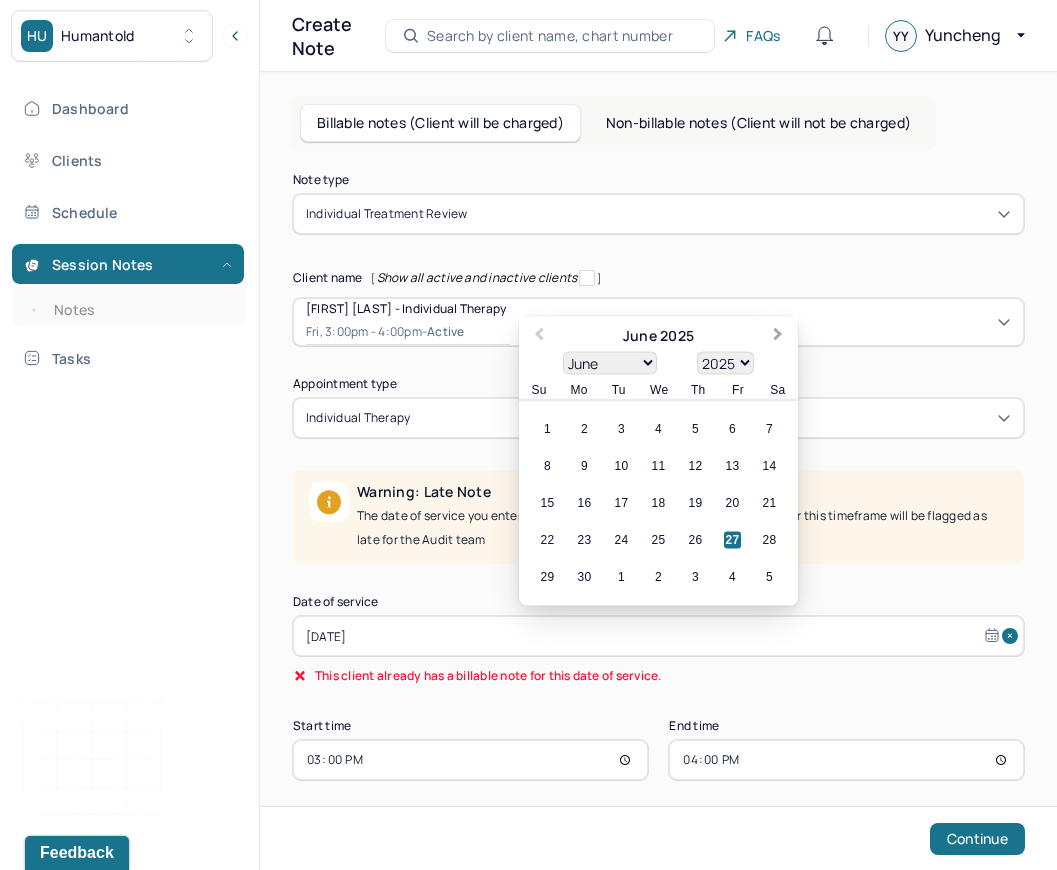 click on "Next Month" at bounding box center (780, 338) 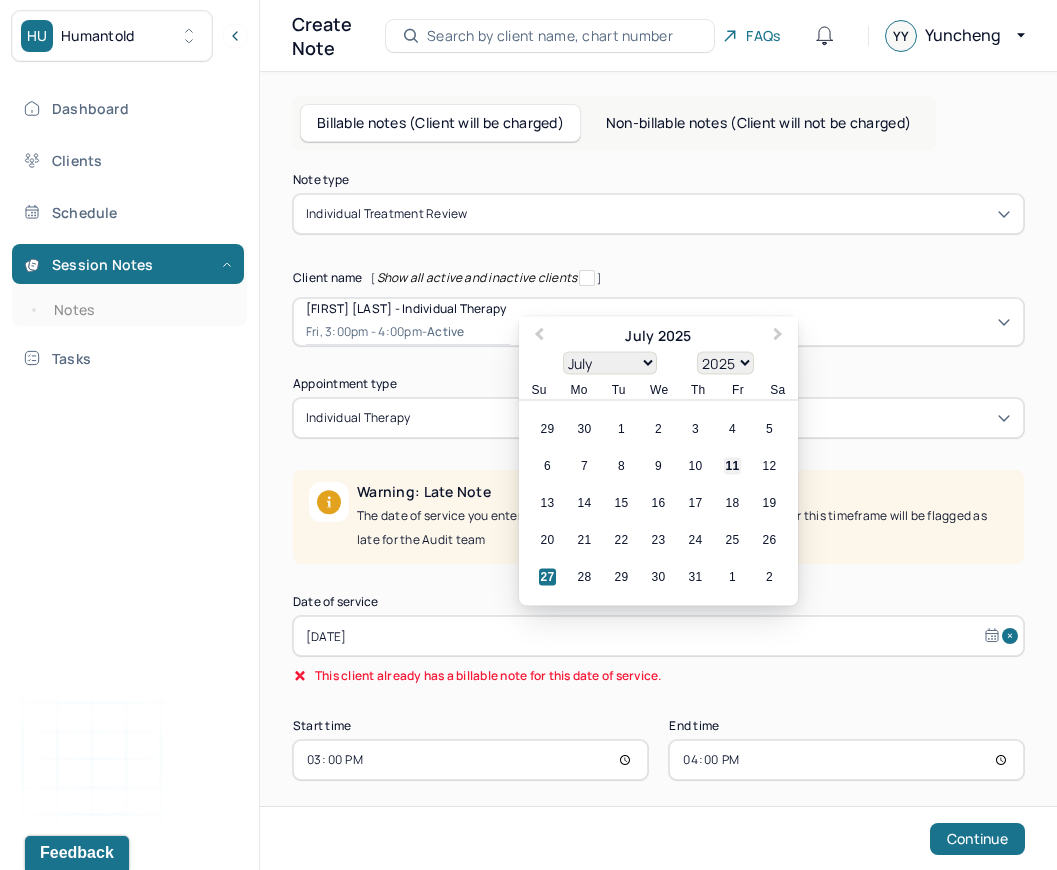 click on "11" at bounding box center (732, 466) 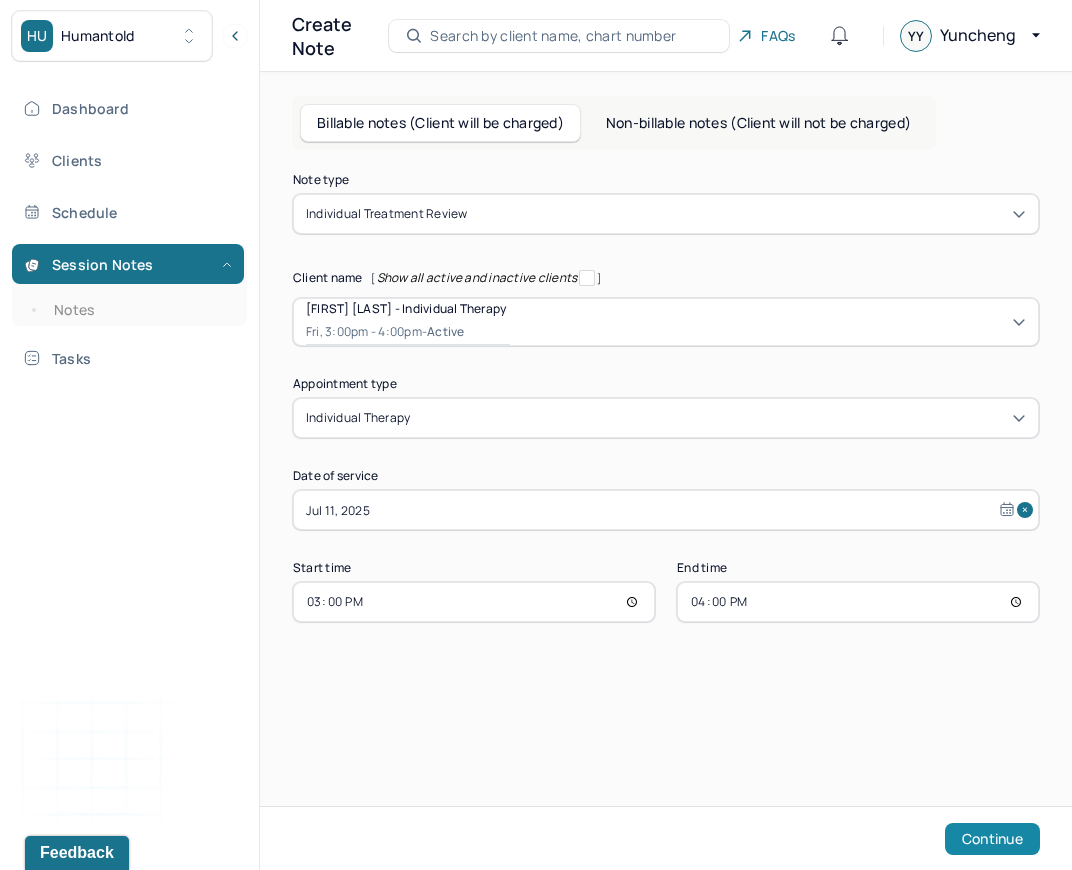 click on "Continue" at bounding box center [992, 839] 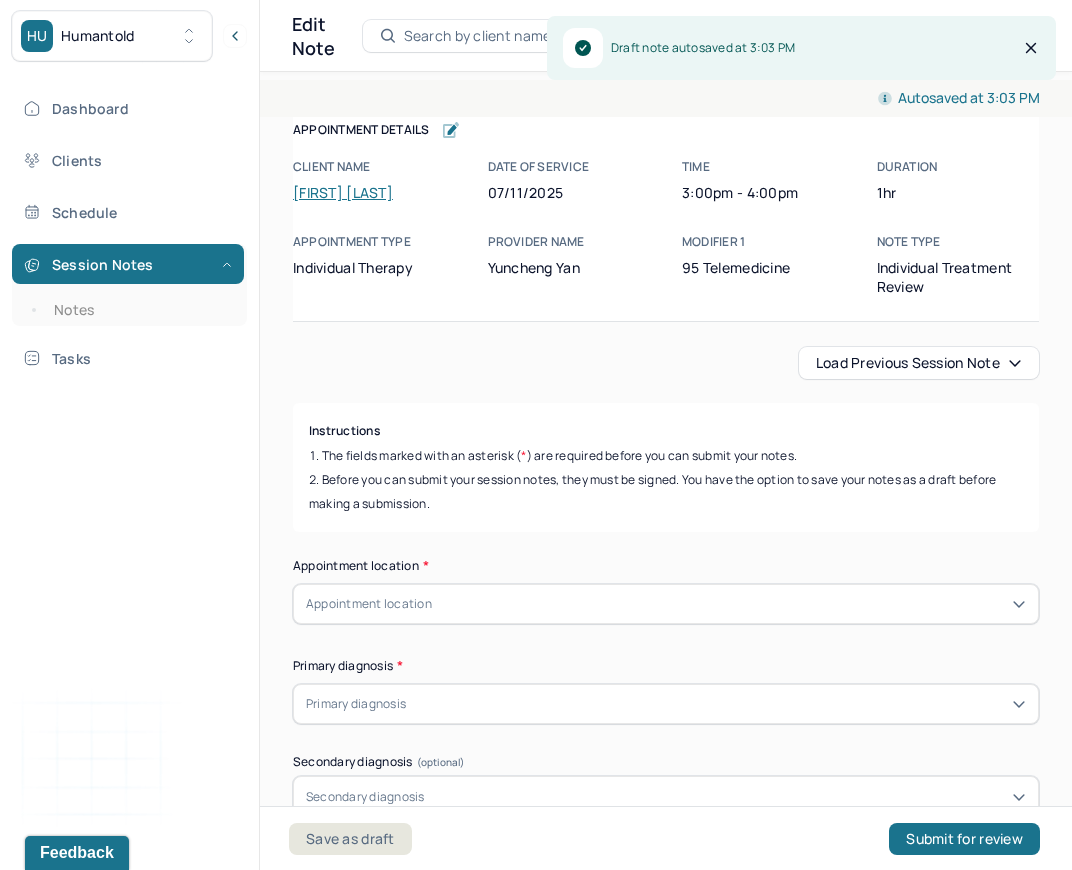 click on "Load previous session note   Instructions The fields marked with an asterisk ( * ) are required before you can submit your notes. Before you can submit your session notes, they must be signed. You have the option to save your notes as a draft before making a submission. Appointment location * Appointment location Primary diagnosis * Primary diagnosis Secondary diagnosis (optional) Secondary diagnosis Tertiary diagnosis (optional) Tertiary diagnosis Presenting Concerns What are the problem(s) you are seeking help for? Symptoms Anxiety Panic attacks Depression Easily distracted Impulsive Paranoia Alcohol Anger outburst Unable to feel pleasure Excessive energy Recreational drug use Tobacco Racing thoughts Other symptoms (optional) Physical symptoms * Medication physical/psychiatric * Sleeping habits and concerns * Difficulties with appetite or eating patterns * Suicide risk assessment 1. Been so distressed you seriously wished to end your life? No Today Recently No Yes Describe the situation No Yes No Yes No *" at bounding box center [666, 3476] 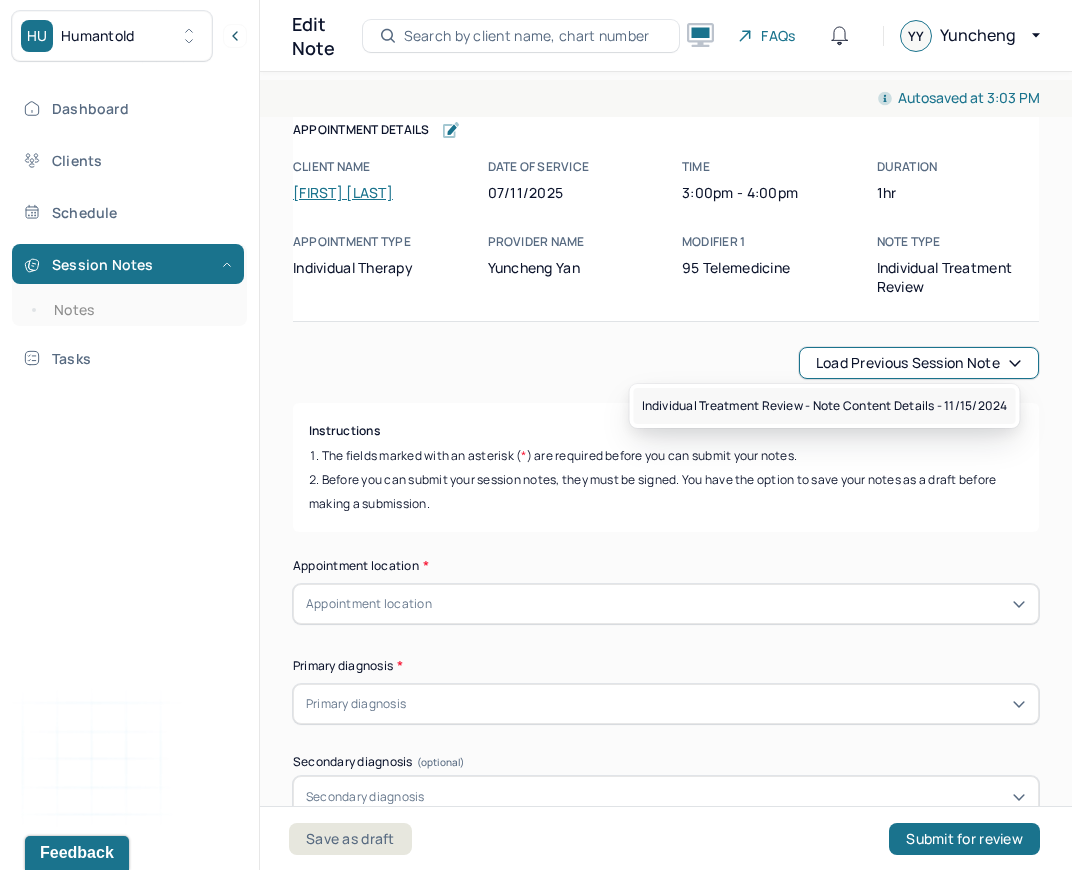 click on "Individual treatment review   - Note content Details -   11/15/2024" at bounding box center [825, 406] 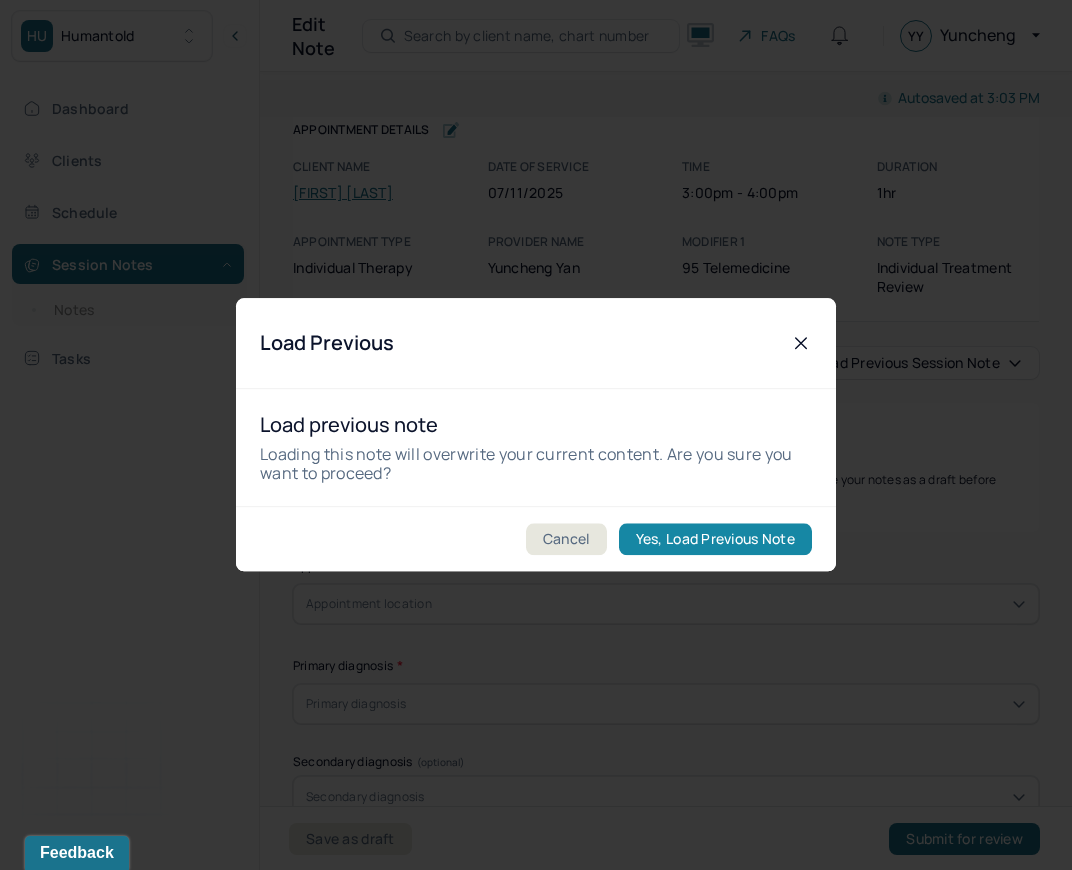 click on "Yes, Load Previous Note" at bounding box center [715, 540] 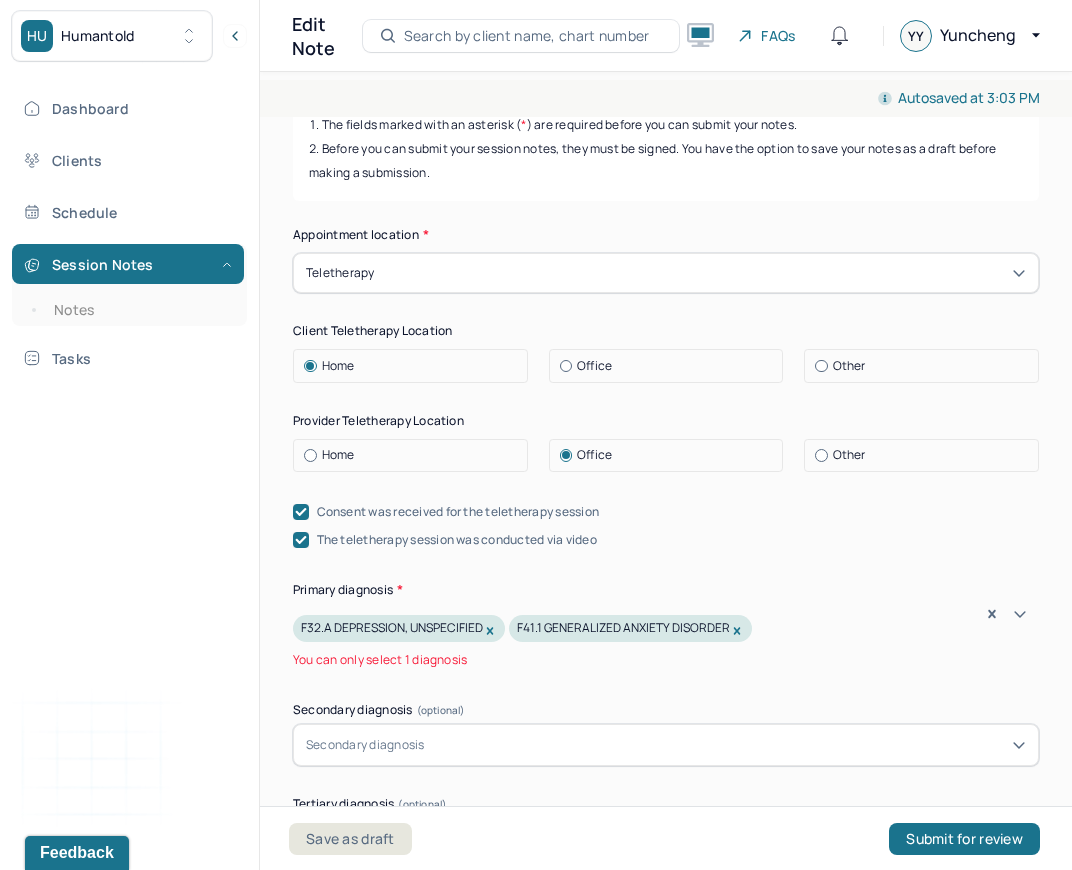 scroll, scrollTop: 460, scrollLeft: 0, axis: vertical 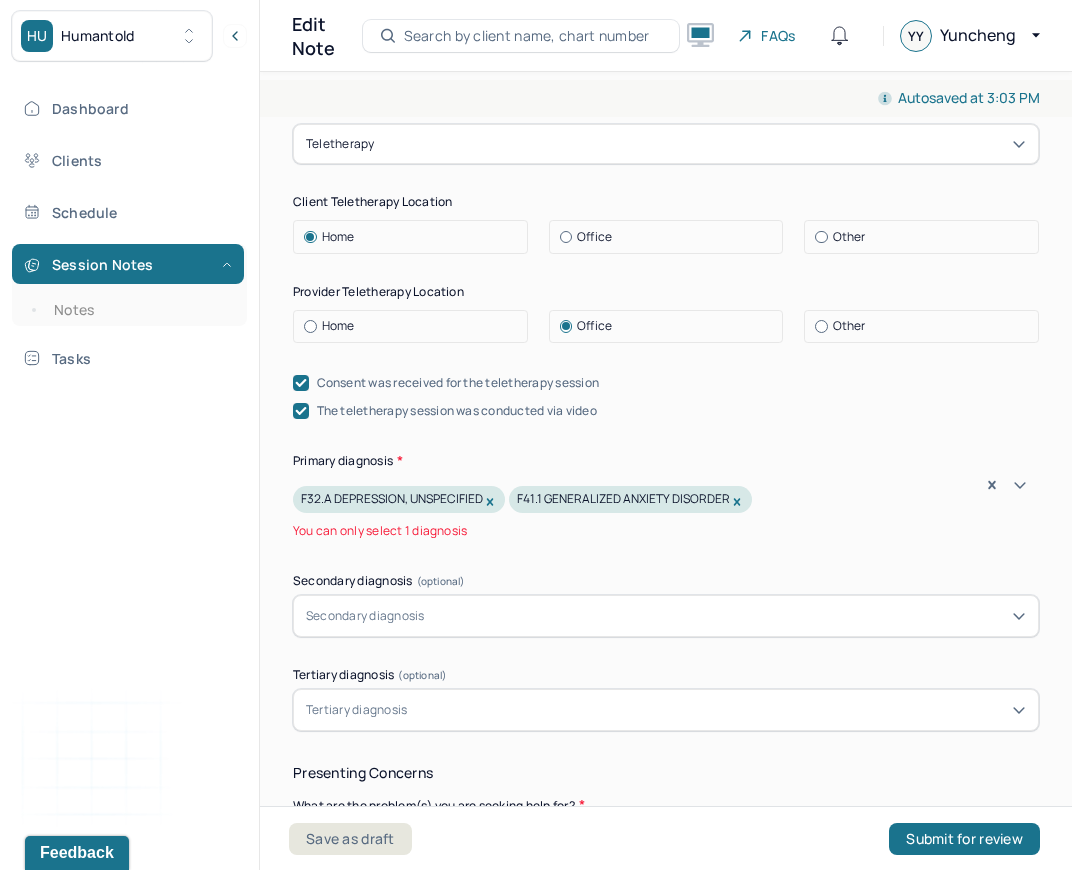 click on "Home" at bounding box center (415, 326) 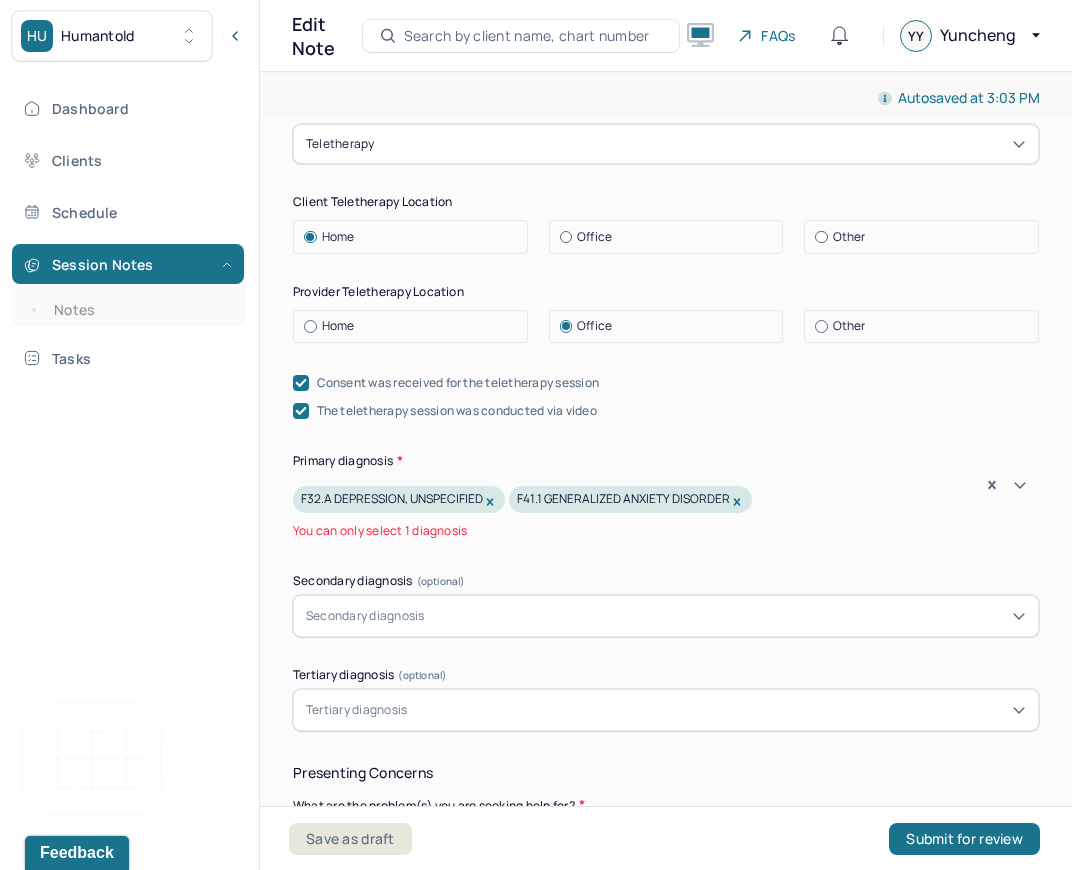 click on "Home" at bounding box center [304, 326] 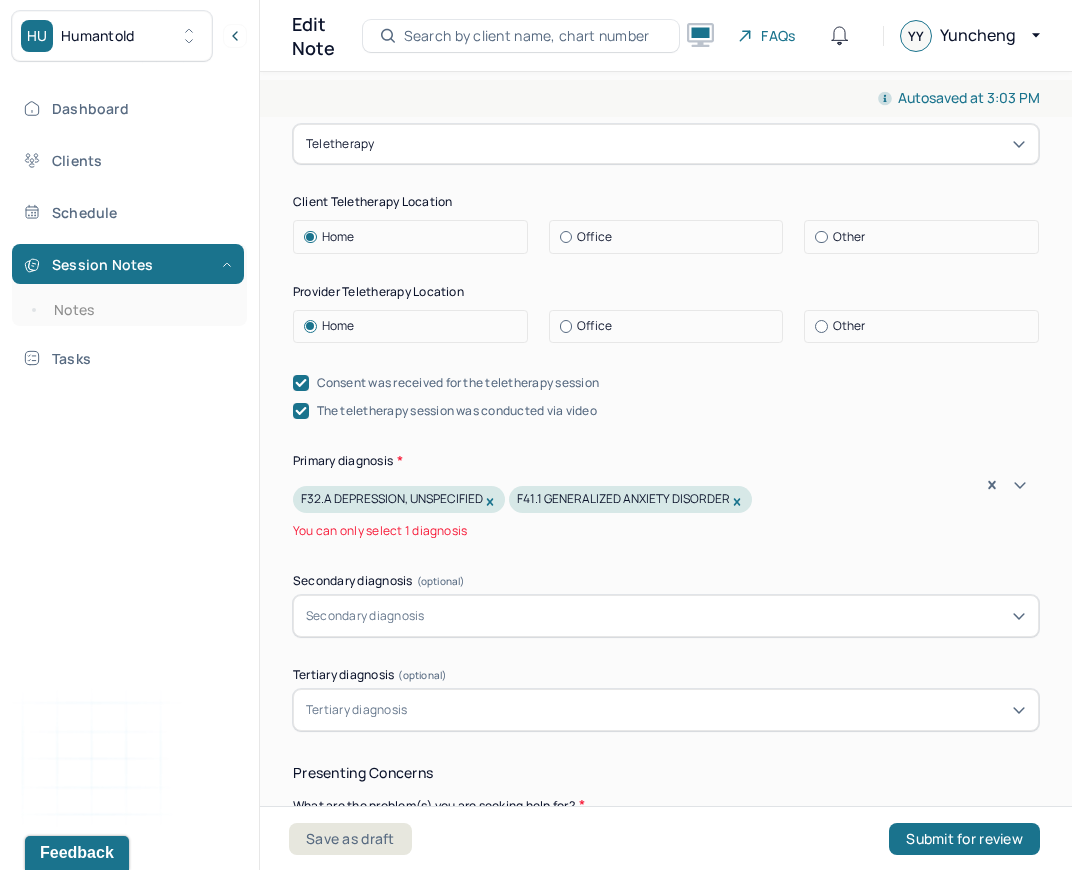 click 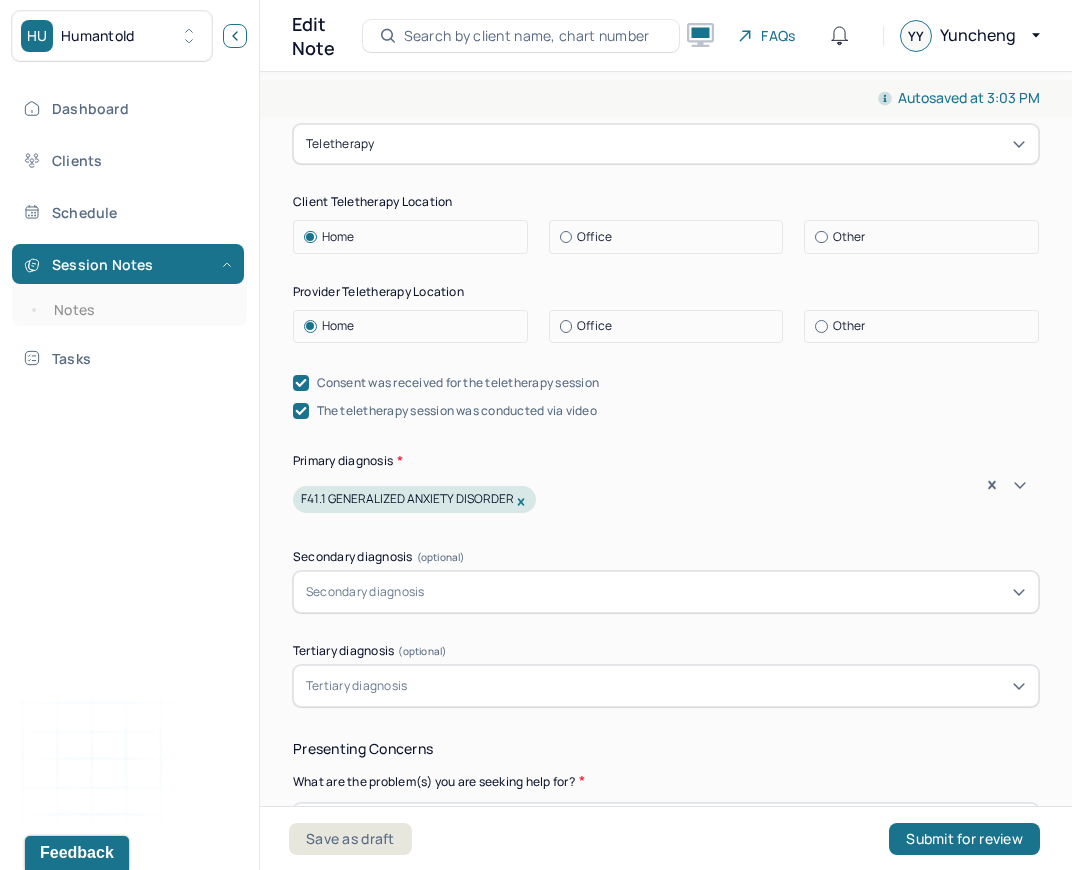 click 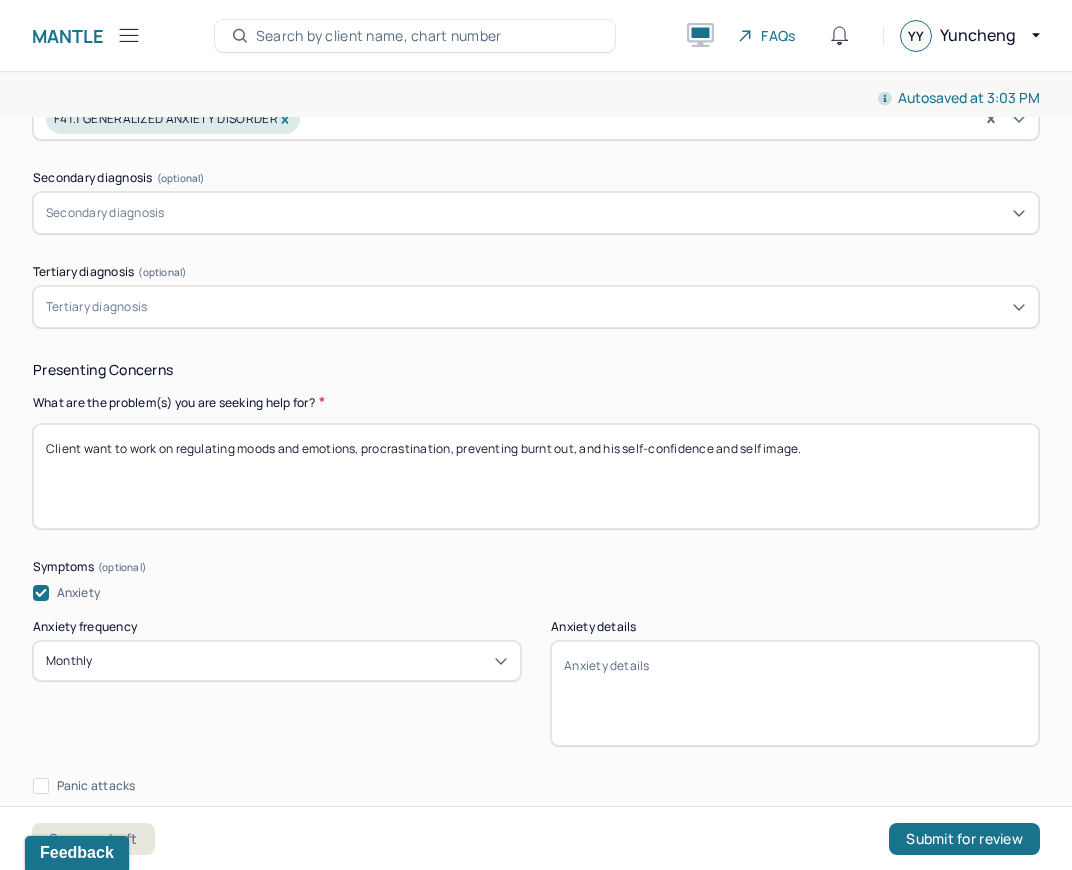 scroll, scrollTop: 797, scrollLeft: 0, axis: vertical 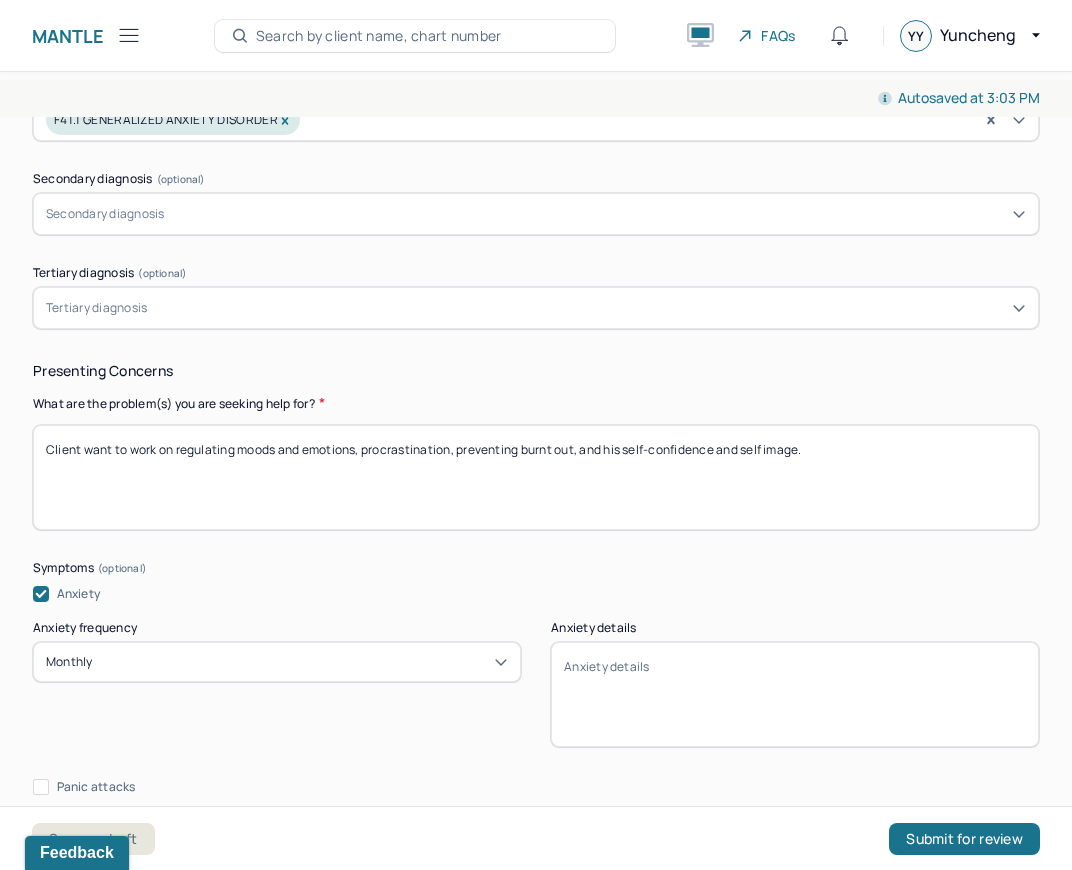 click on "Client want to work on regulating moods and emotions, procrastination, preventing burnt out, and his self-confidence and self image." at bounding box center (536, 477) 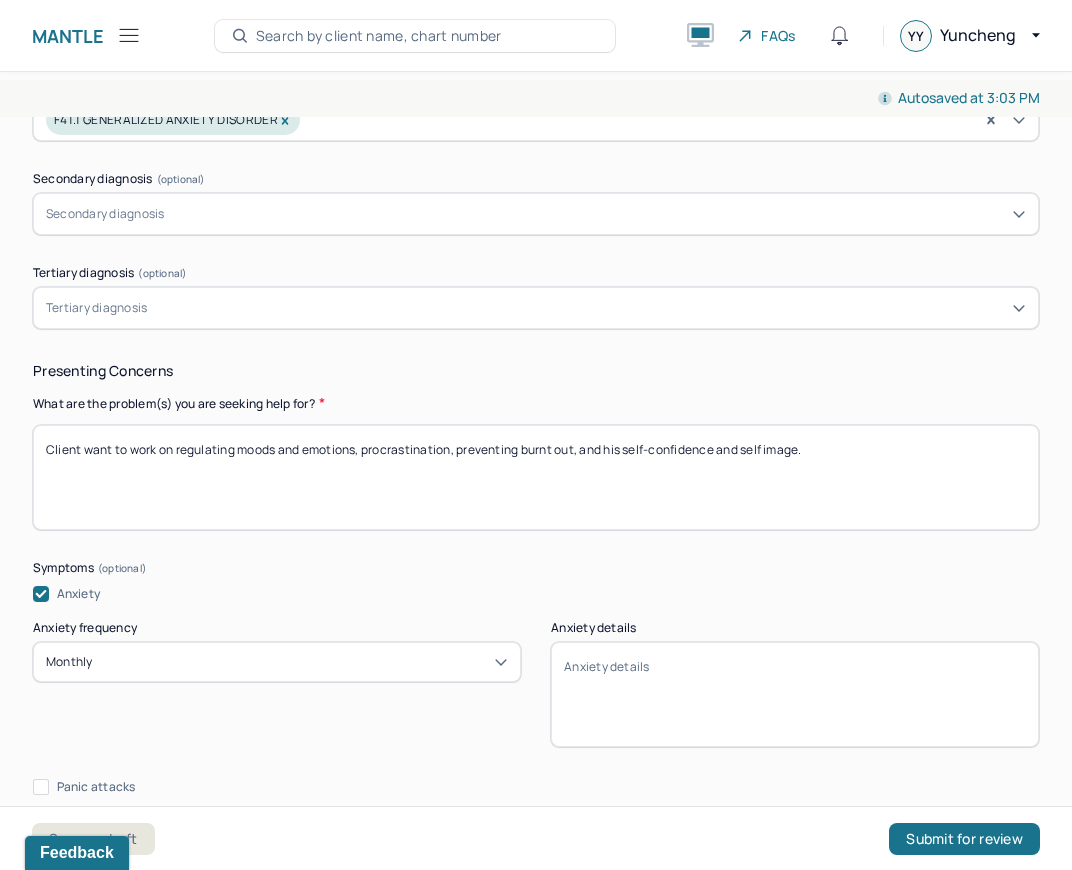 click on "Client want to work on regulating moods and emotions, procrastination, preventing burnt out, and his self-confidence and self image." at bounding box center [536, 477] 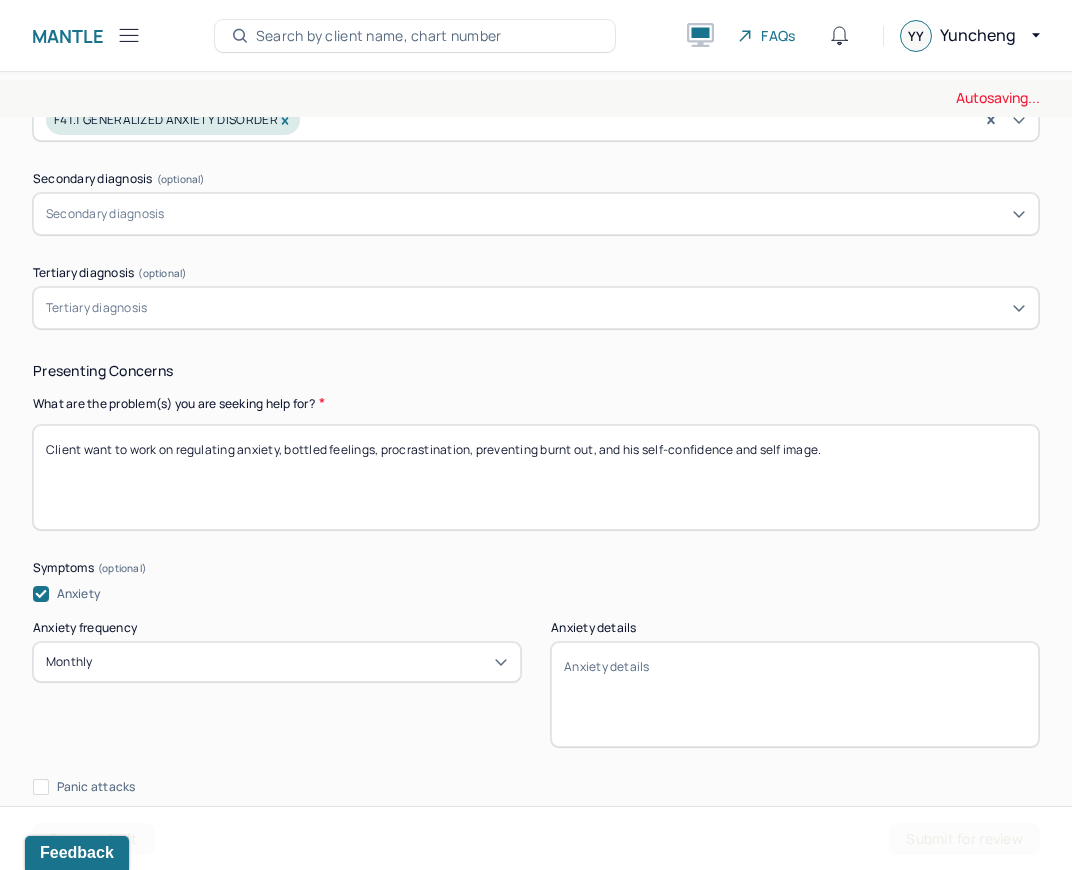 drag, startPoint x: 384, startPoint y: 443, endPoint x: 470, endPoint y: 445, distance: 86.023254 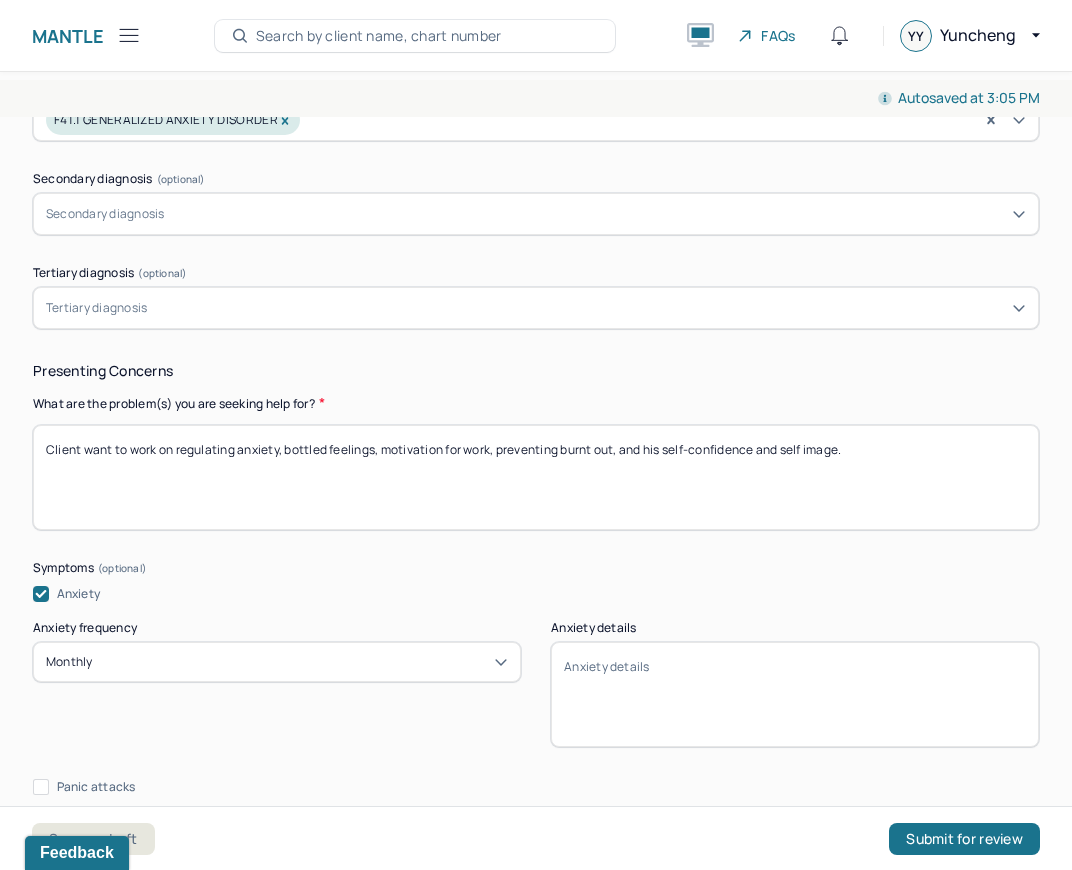 drag, startPoint x: 649, startPoint y: 446, endPoint x: 663, endPoint y: 446, distance: 14 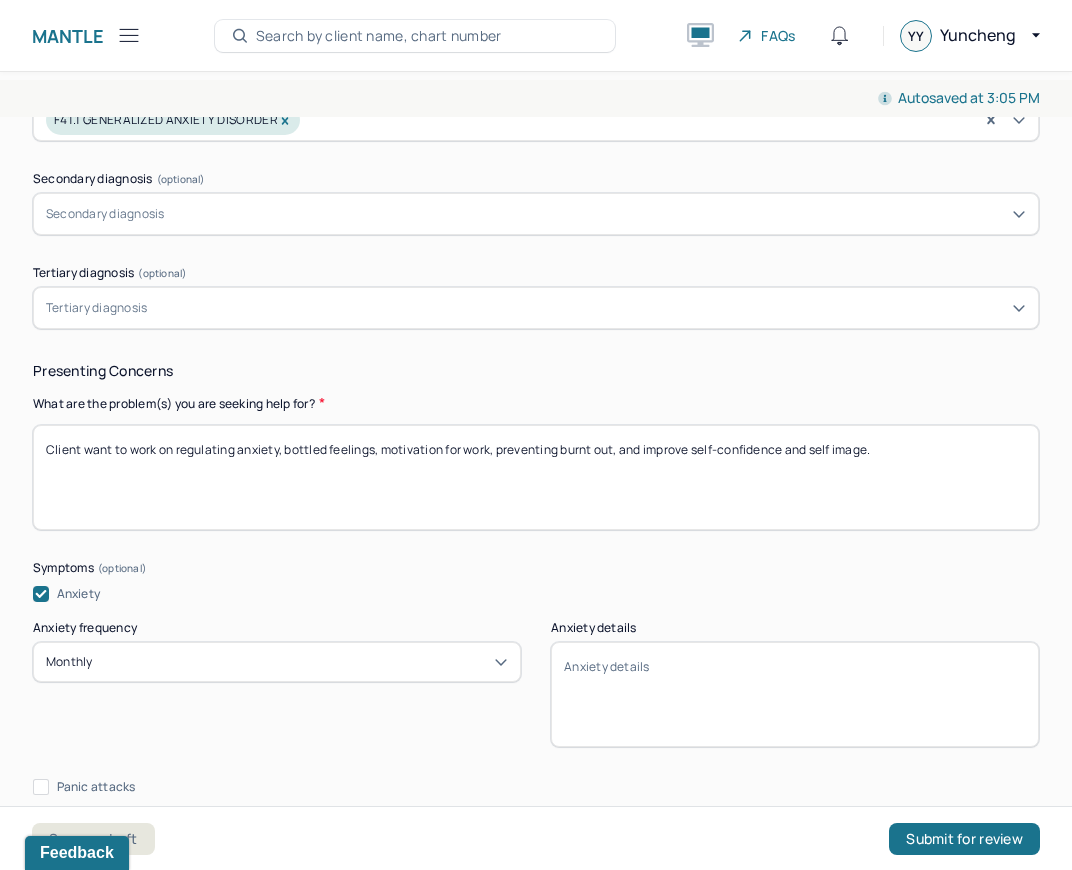 drag, startPoint x: 785, startPoint y: 437, endPoint x: 870, endPoint y: 450, distance: 85.98837 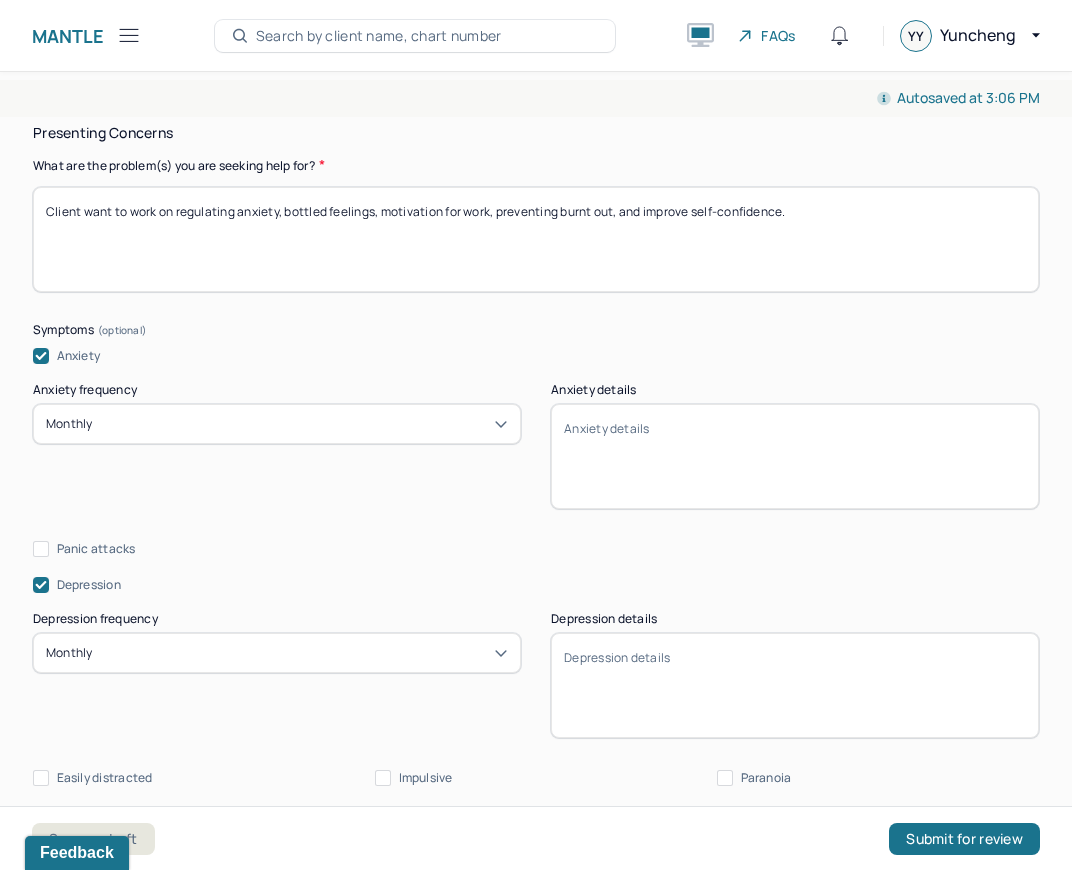 scroll, scrollTop: 1037, scrollLeft: 0, axis: vertical 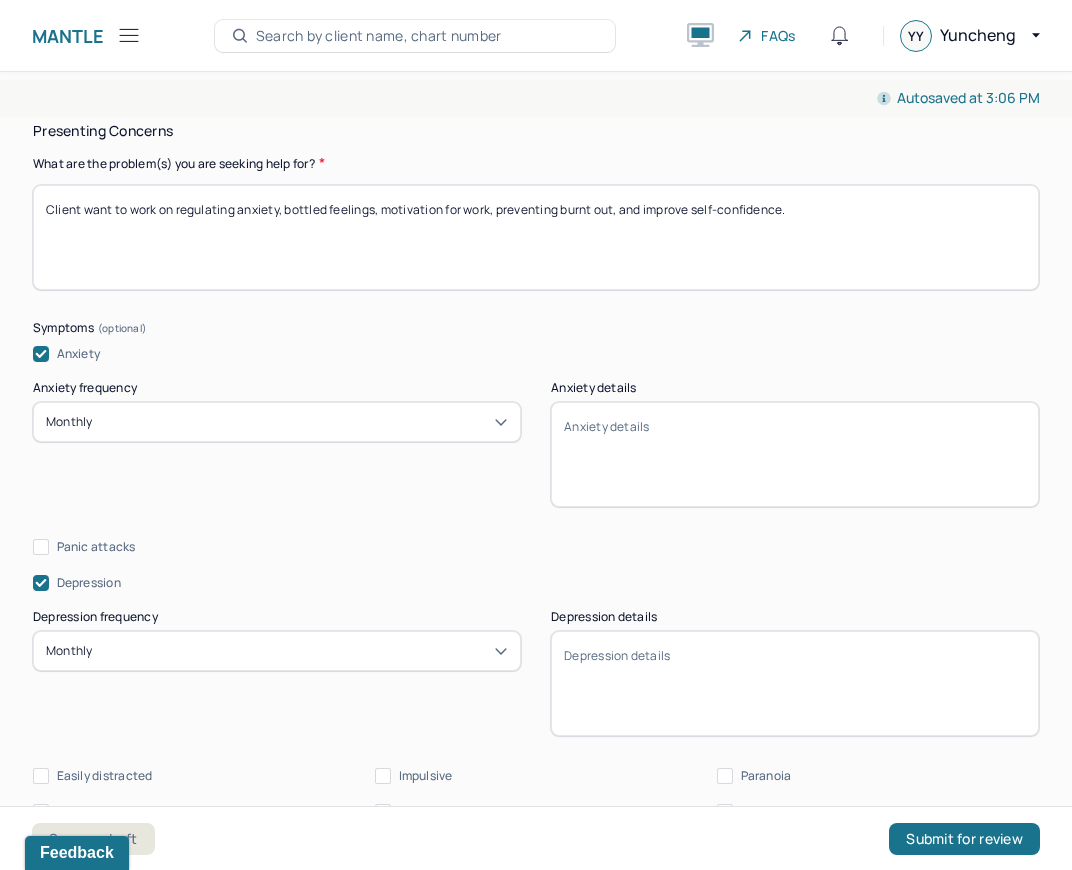 type on "Client want to work on regulating anxiety, bottled feelings, motivation for work, preventing burnt out, and improve self-confidence." 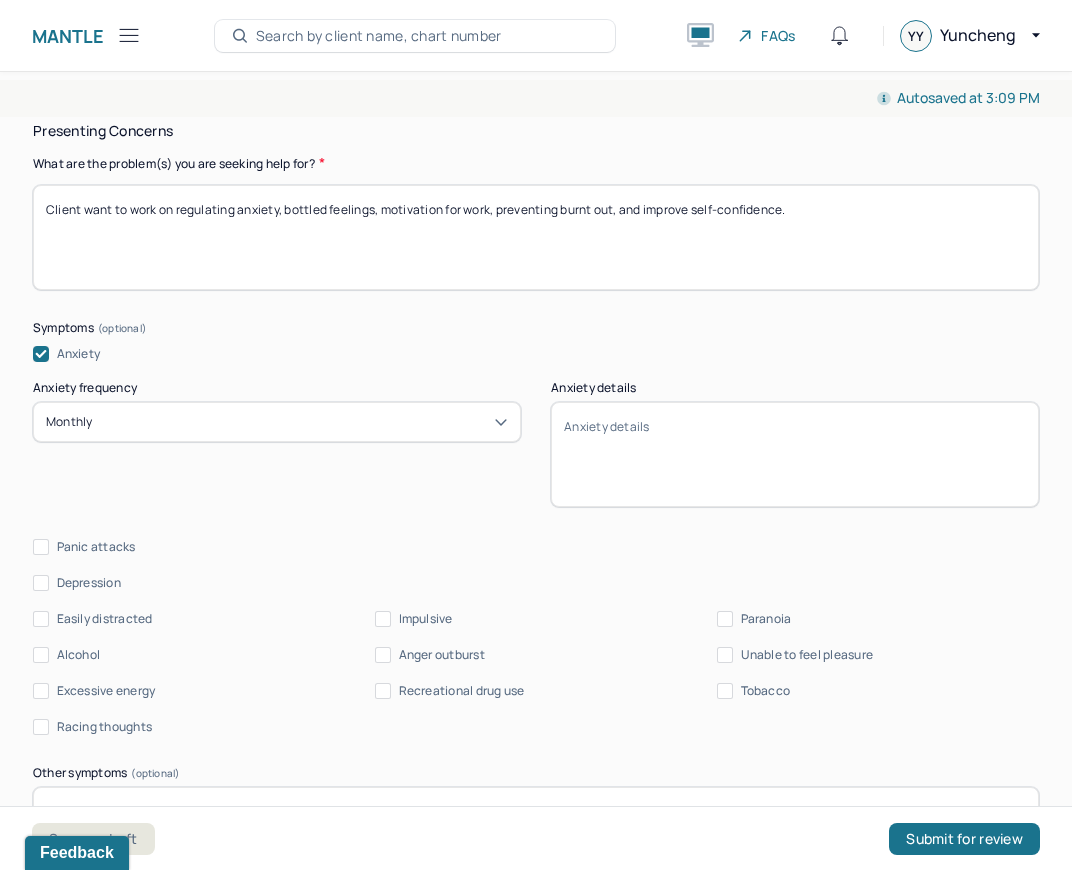 click on "Anxiety details" at bounding box center [795, 454] 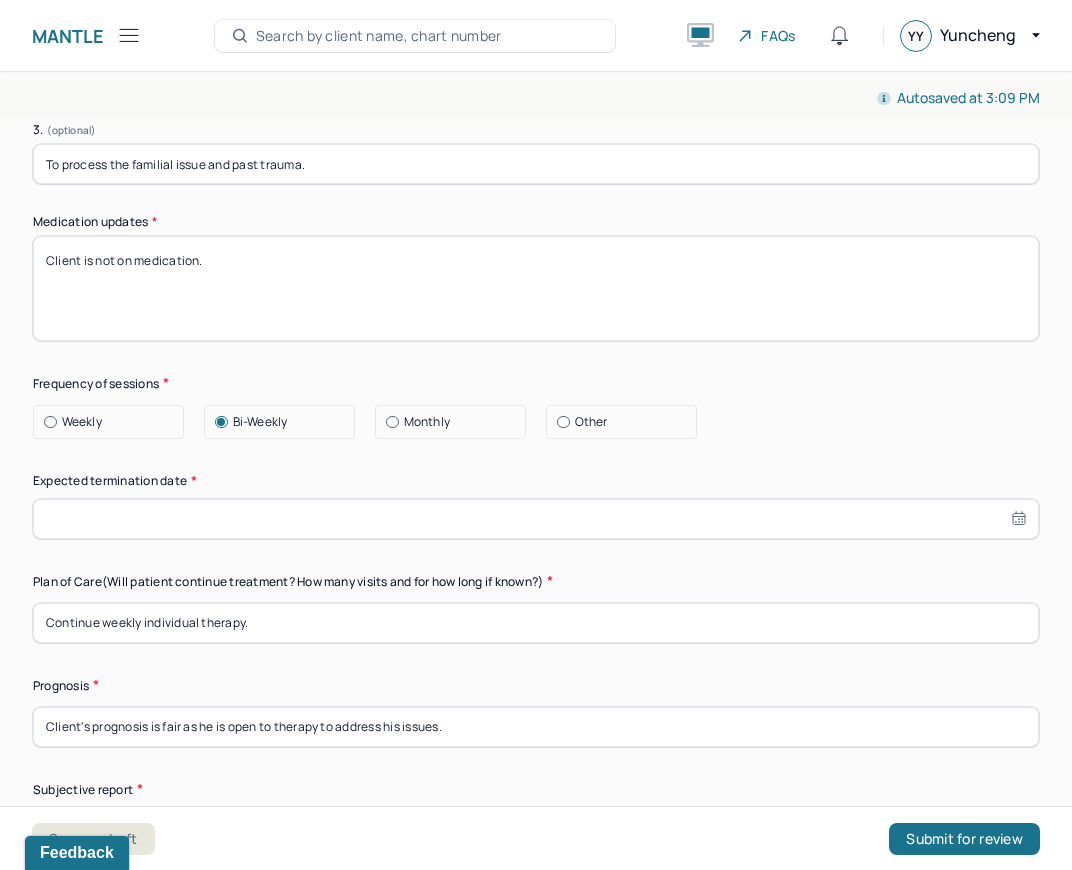 scroll, scrollTop: 5229, scrollLeft: 0, axis: vertical 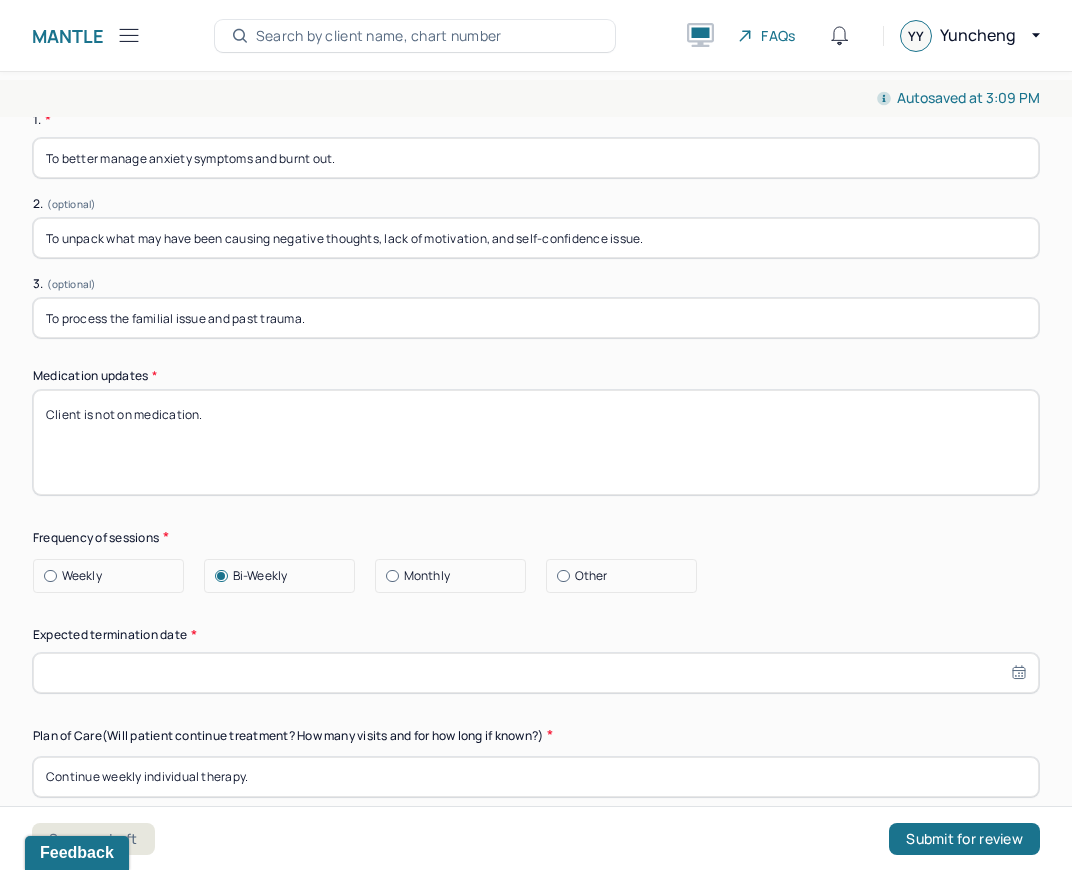 select on "6" 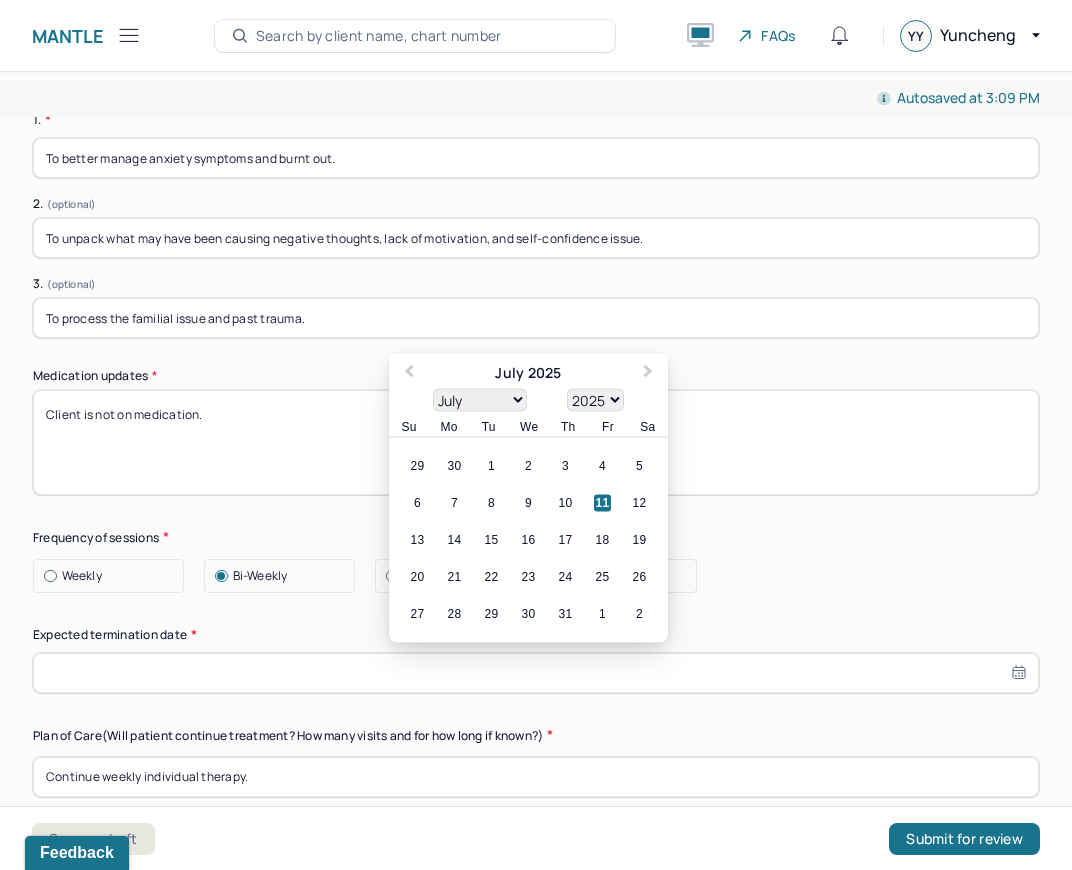 click at bounding box center [536, 673] 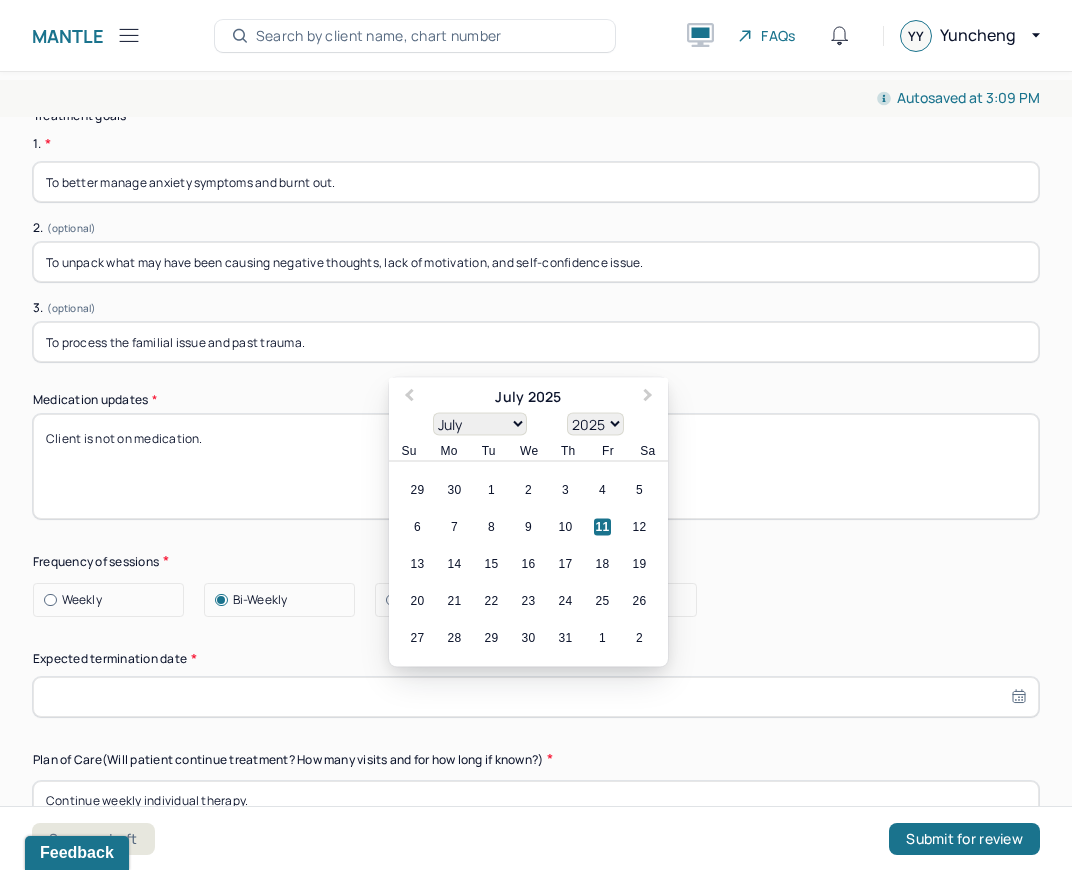 scroll, scrollTop: 5200, scrollLeft: 0, axis: vertical 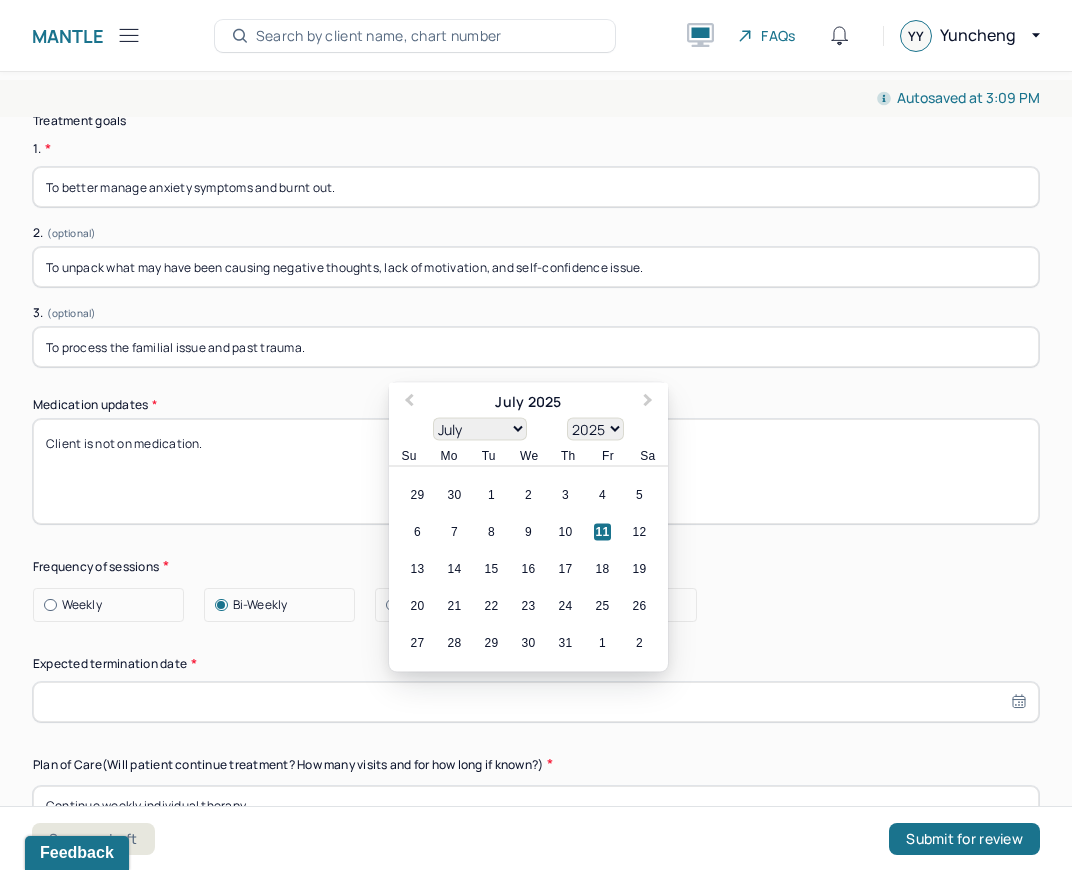 click on "1900 1901 1902 1903 1904 1905 1906 1907 1908 1909 1910 1911 1912 1913 1914 1915 1916 1917 1918 1919 1920 1921 1922 1923 1924 1925 1926 1927 1928 1929 1930 1931 1932 1933 1934 1935 1936 1937 1938 1939 1940 1941 1942 1943 1944 1945 1946 1947 1948 1949 1950 1951 1952 1953 1954 1955 1956 1957 1958 1959 1960 1961 1962 1963 1964 1965 1966 1967 1968 1969 1970 1971 1972 1973 1974 1975 1976 1977 1978 1979 1980 1981 1982 1983 1984 1985 1986 1987 1988 1989 1990 1991 1992 1993 1994 1995 1996 1997 1998 1999 2000 2001 2002 2003 2004 2005 2006 2007 2008 2009 2010 2011 2012 2013 2014 2015 2016 2017 2018 2019 2020 2021 2022 2023 2024 2025 2026 2027 2028 2029 2030 2031 2032 2033 2034 2035 2036 2037 2038 2039 2040 2041 2042 2043 2044 2045 2046 2047 2048 2049 2050 2051 2052 2053 2054 2055 2056 2057 2058 2059 2060 2061 2062 2063 2064 2065 2066 2067 2068 2069 2070 2071 2072 2073 2074 2075 2076 2077 2078 2079 2080 2081 2082 2083 2084 2085 2086 2087 2088 2089 2090 2091 2092 2093 2094 2095 2096 2097 2098 2099 2100" at bounding box center (595, 428) 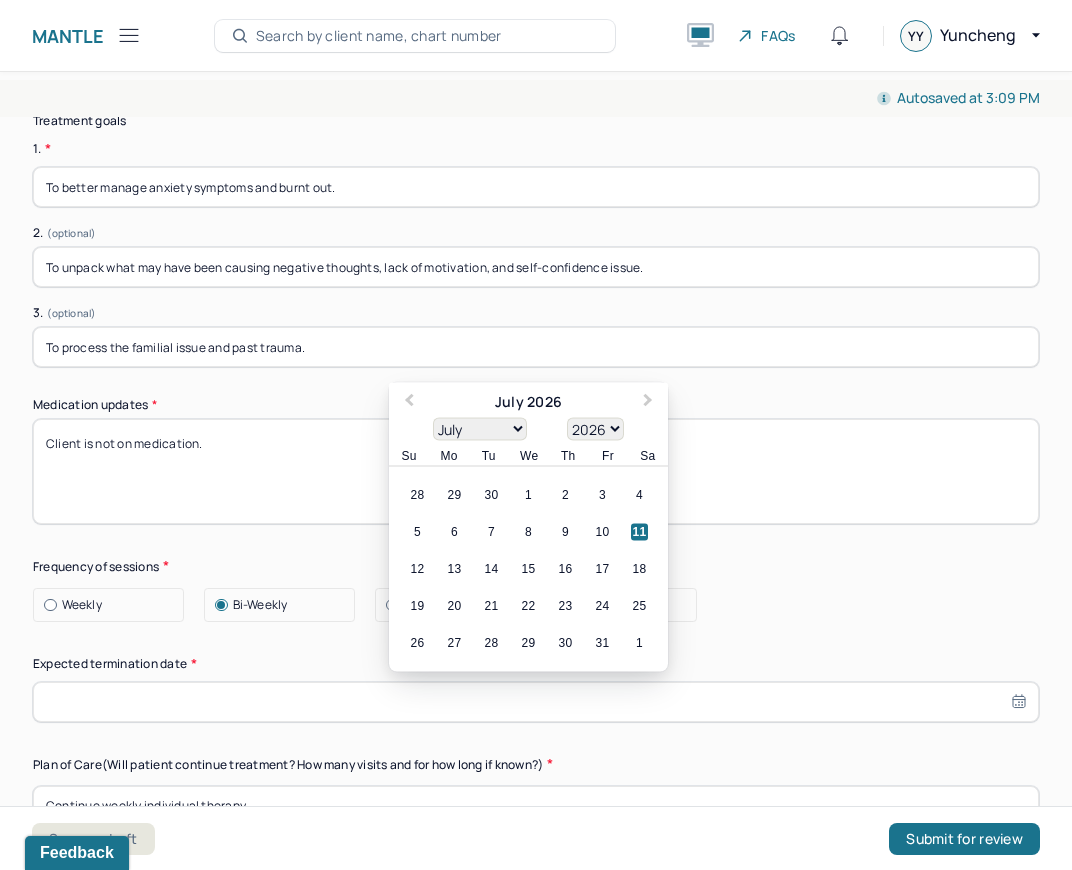 click on "January February March April May June July August September October November December" at bounding box center (480, 428) 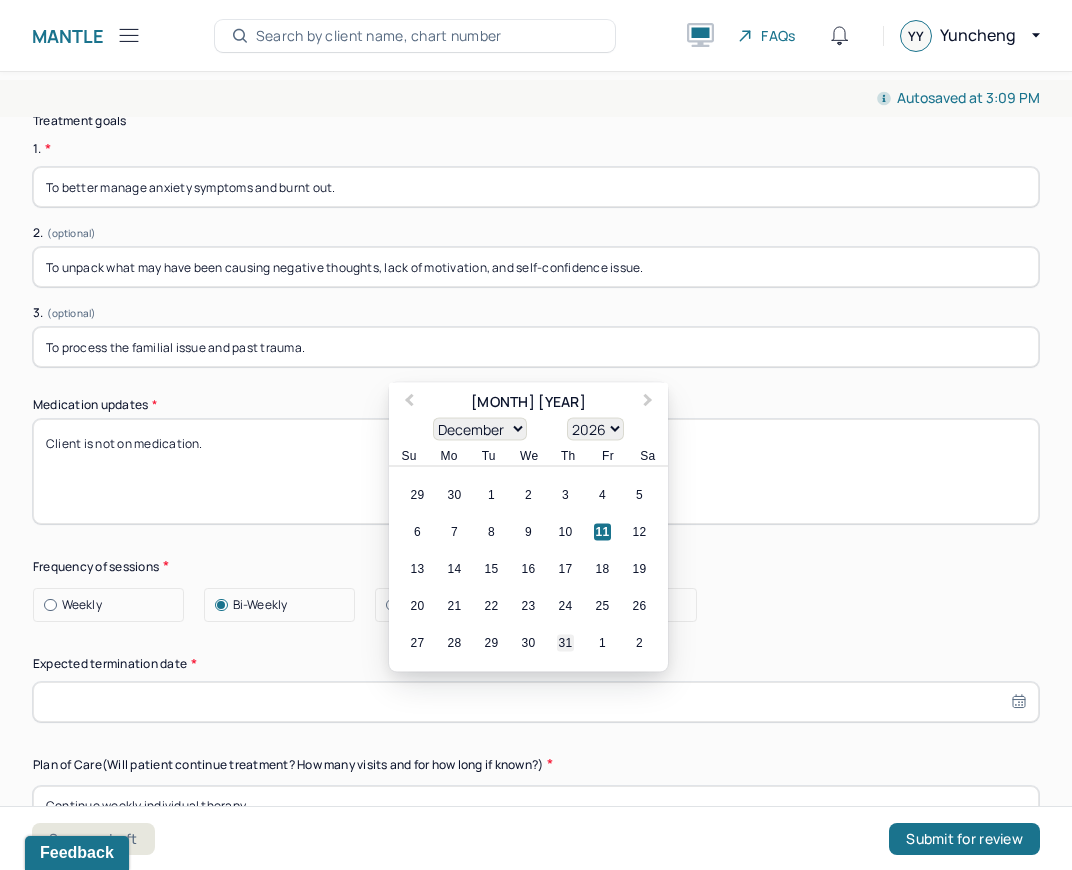 click on "31" at bounding box center (565, 642) 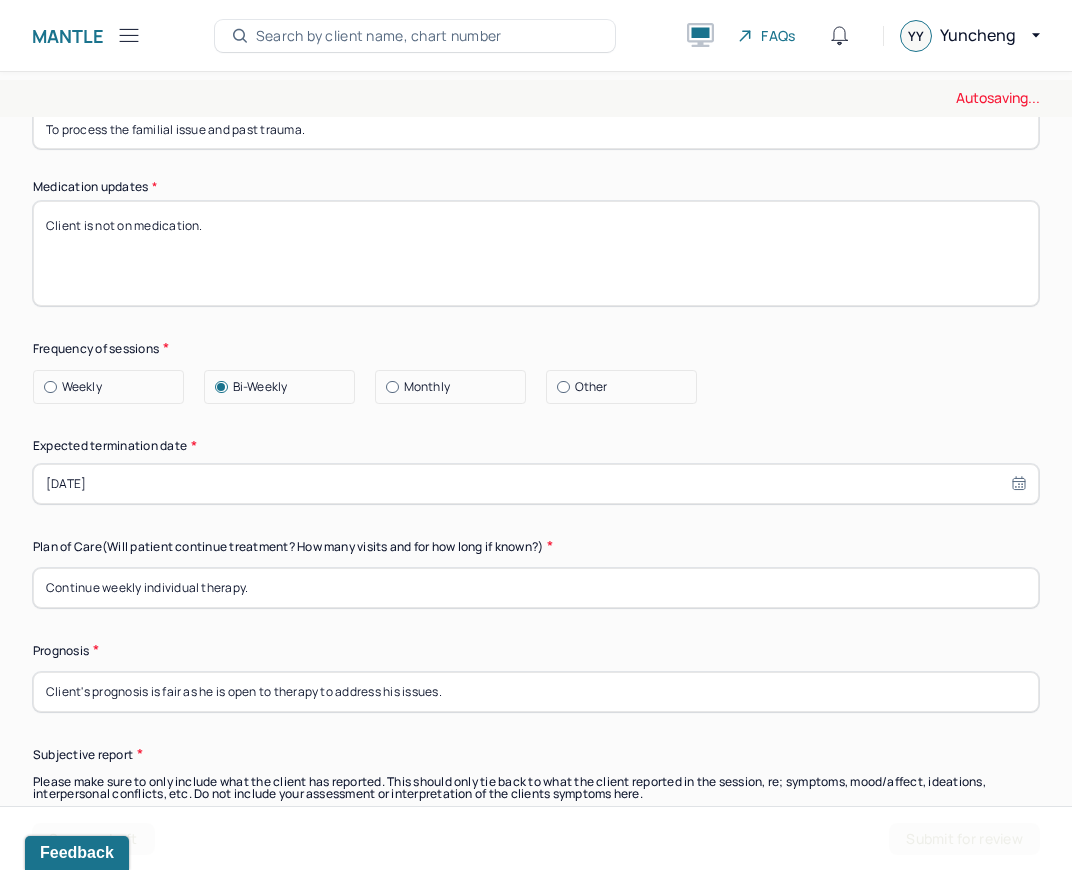 scroll, scrollTop: 5420, scrollLeft: 0, axis: vertical 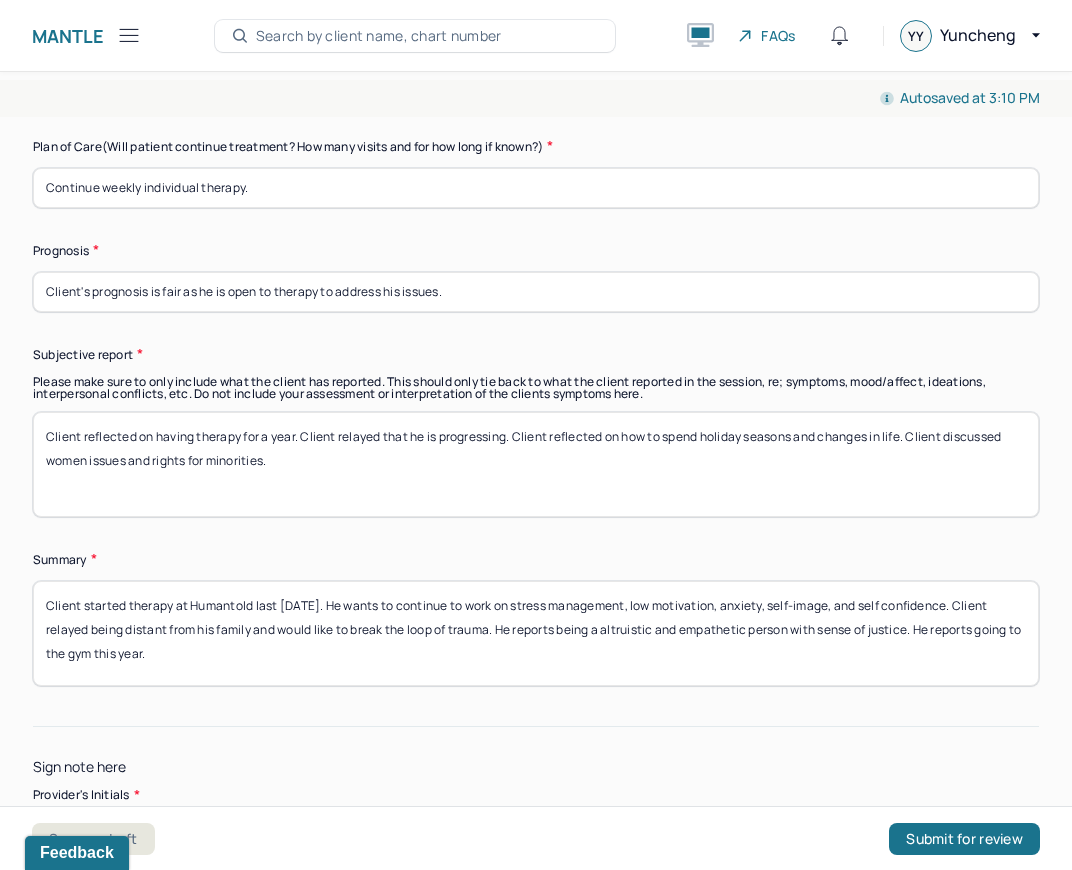 click on "Client started therapy at Humantold last [DATE]. He wants to continue to work on stress management, low motivation, anxiety, self-image, and self confidence. Client relayed being distant from his family and would like to break the loop of trauma. He reports being a altruistic and empathetic person with sense of justice. He reports going to the gym this year." at bounding box center [536, 633] 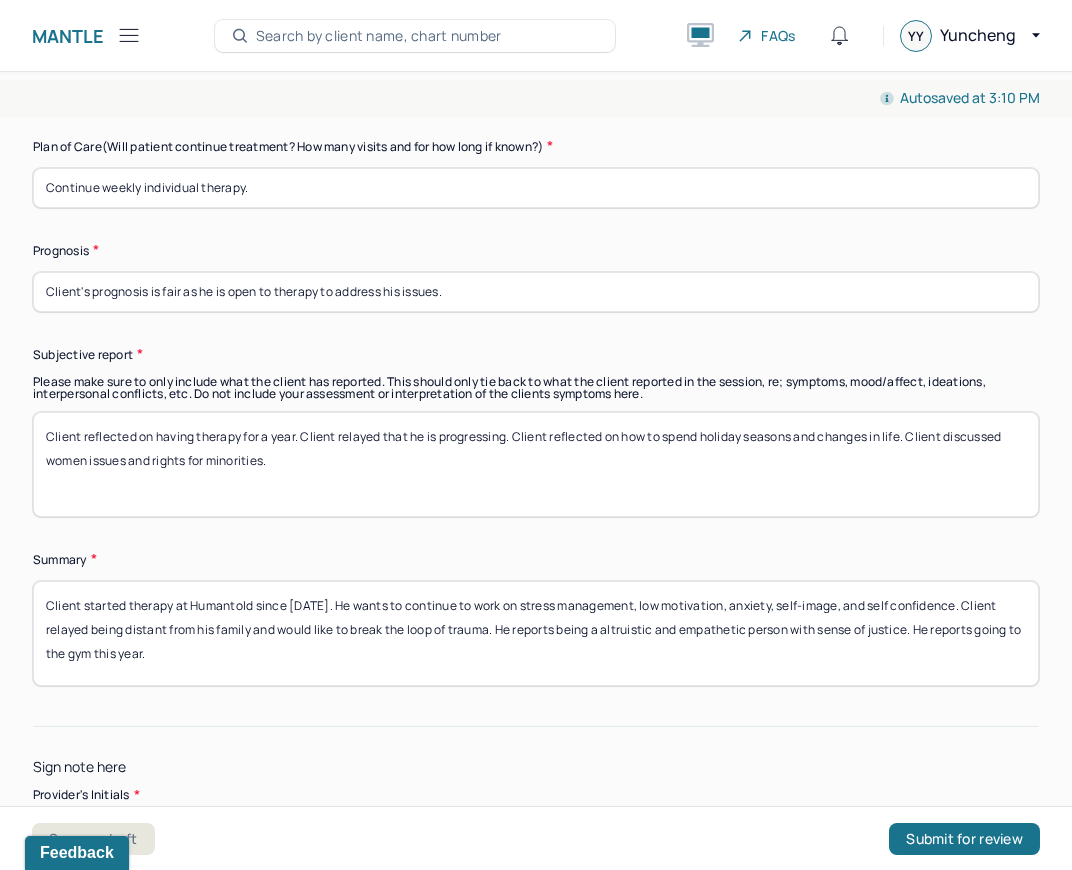 click on "Client started therapy at Humantold since [DATE]. He wants to continue to work on stress management, low motivation, anxiety, self-image, and self confidence. Client relayed being distant from his family and would like to break the loop of trauma. He reports being a altruistic and empathetic person with sense of justice. He reports going to the gym this year." at bounding box center [536, 633] 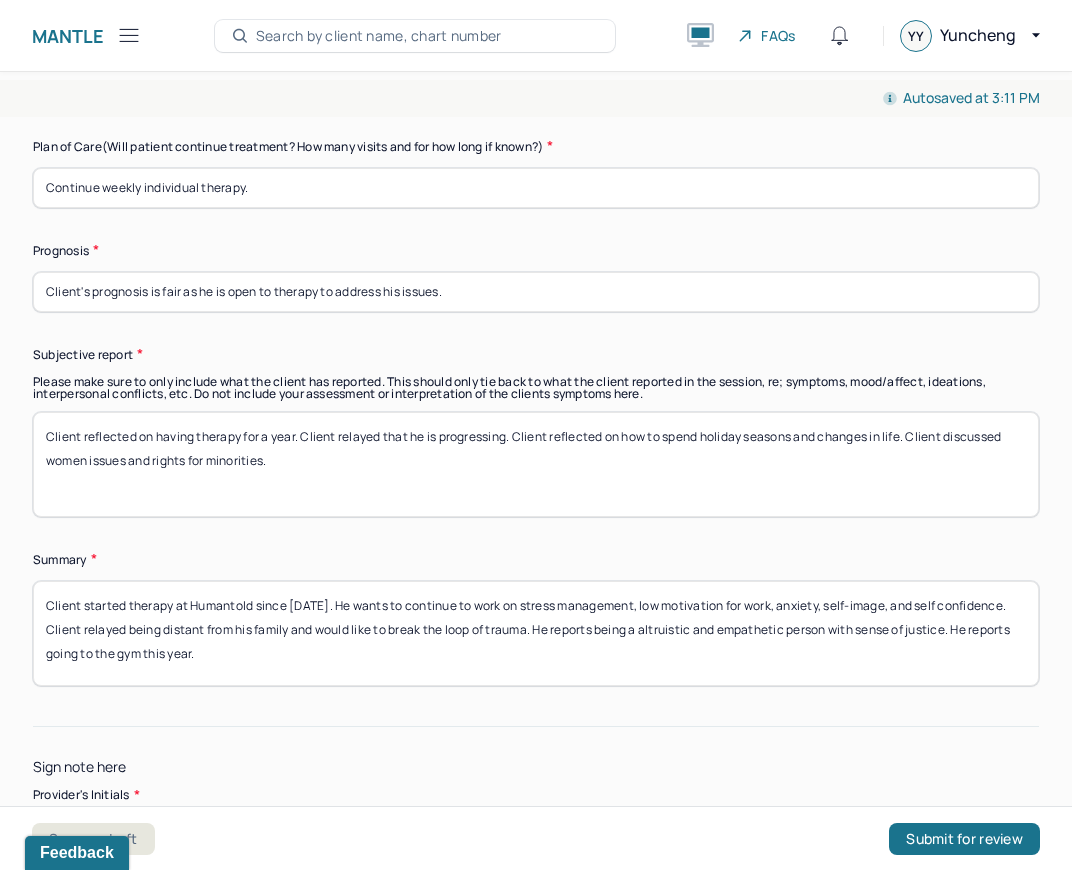 click on "Client started therapy at Humantold since [DATE]. He wants to continue to work on stress management, low motivation for work, anxiety, self-image, and self confidence. Client relayed being distant from his family and would like to break the loop of trauma. He reports being a altruistic and empathetic person with sense of justice. He reports going to the gym this year." at bounding box center [536, 633] 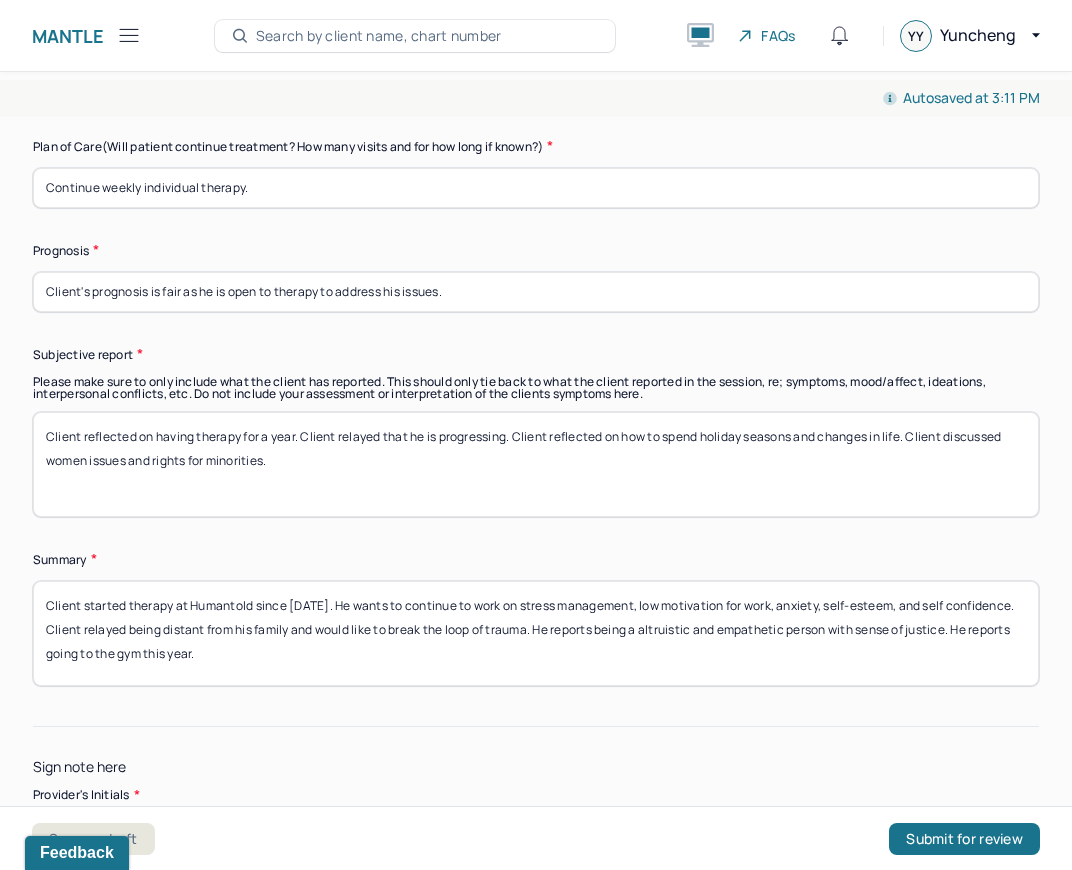 scroll, scrollTop: 5962, scrollLeft: 0, axis: vertical 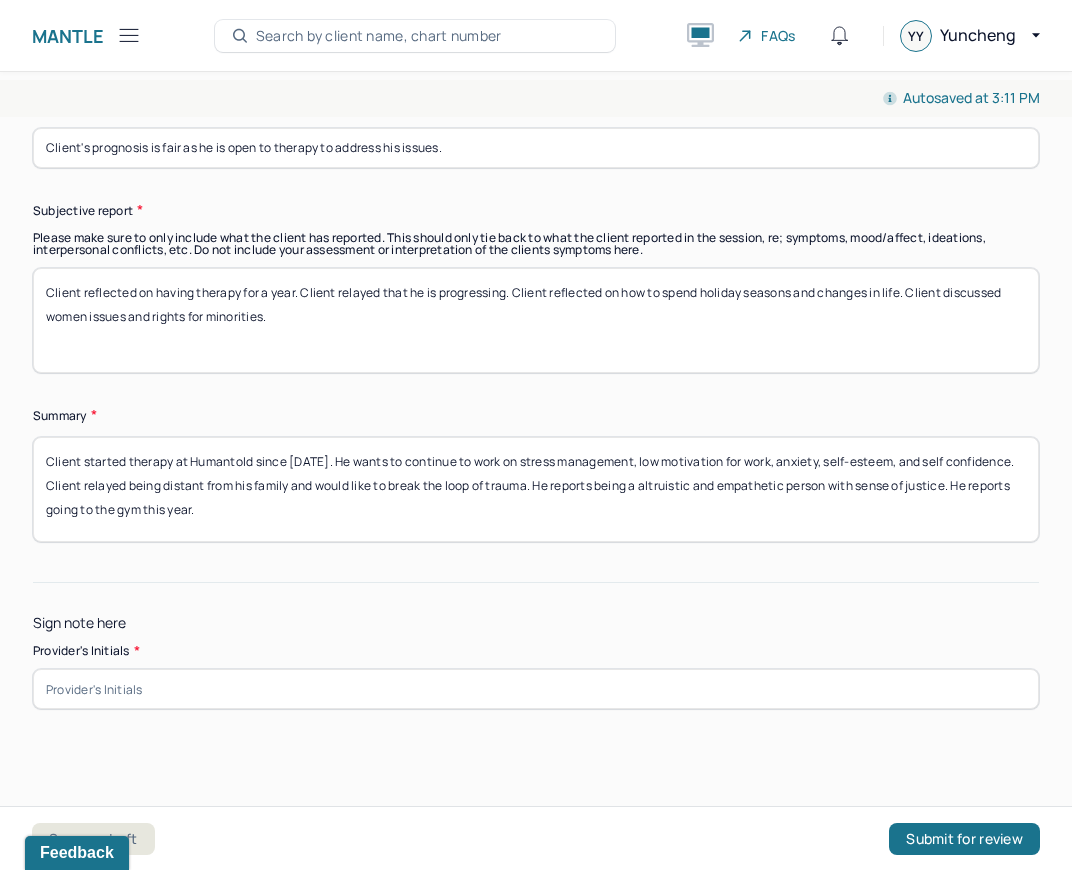 drag, startPoint x: 572, startPoint y: 439, endPoint x: 693, endPoint y: 437, distance: 121.016525 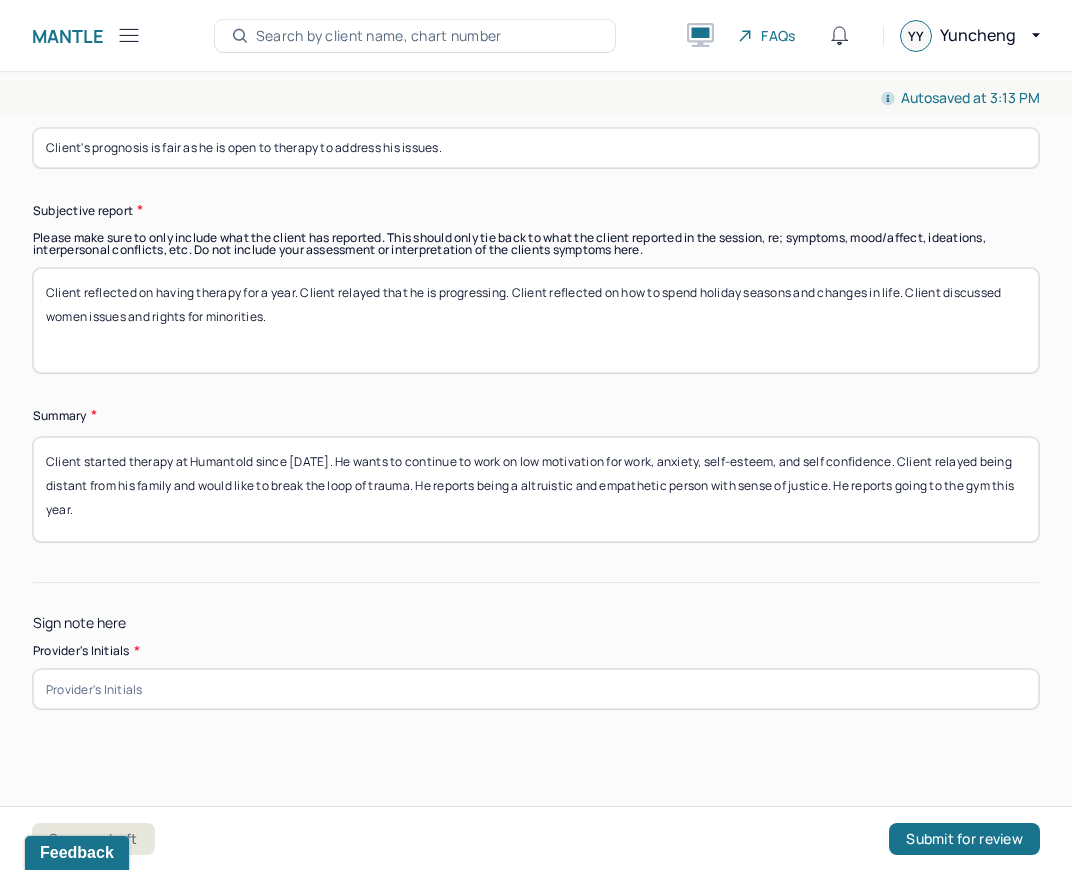 click on "Client started therapy at Humantold since [DATE]. He wants to continue to work on low motivation for work, anxiety, self-esteem, and self confidence. Client relayed being distant from his family and would like to break the loop of trauma. He reports being a altruistic and empathetic person with sense of justice. He reports going to the gym this year." at bounding box center [536, 489] 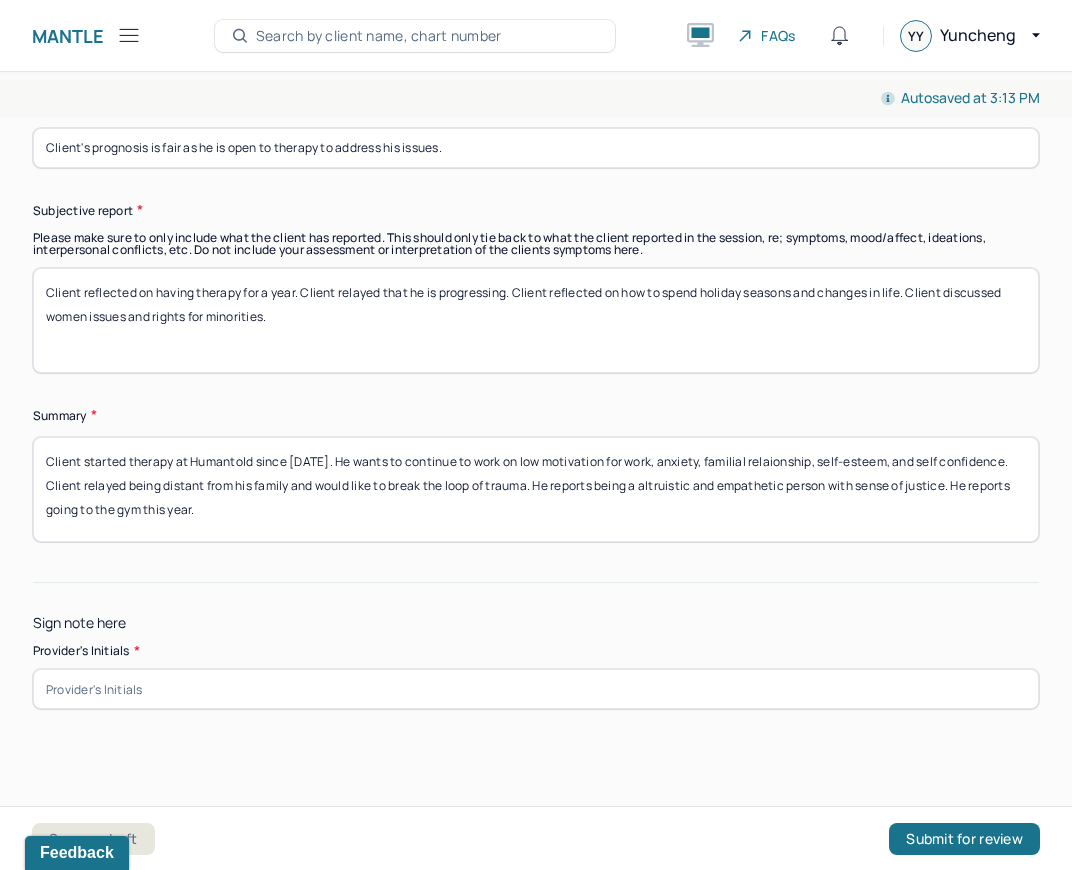 click on "Client started therapy at Humantold since [DATE]. He wants to continue to work on low motivation for work, anxiety, familial relaionshipself-esteem, and self confidence. Client relayed being distant from his family and would like to break the loop of trauma. He reports being a altruistic and empathetic person with sense of justice. He reports going to the gym this year." at bounding box center [536, 489] 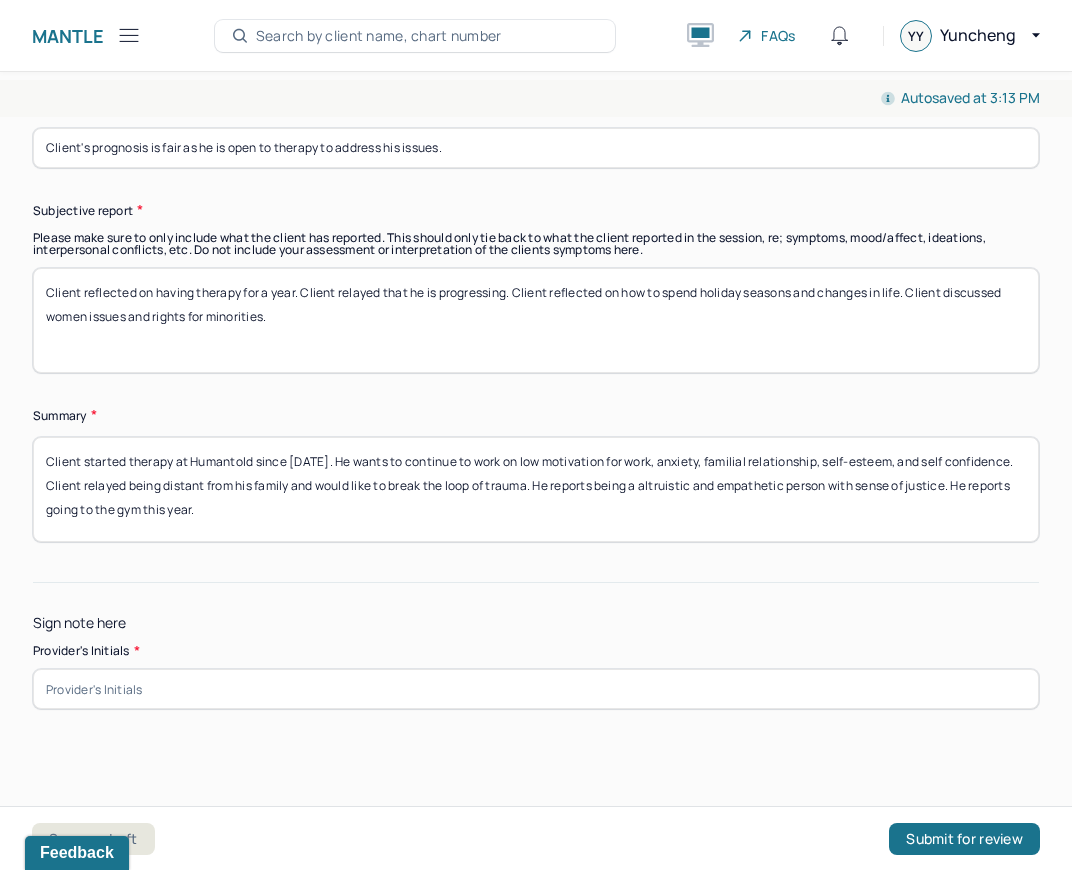 click on "Client started therapy at Humantold since [DATE]. He wants to continue to work on low motivation for work, anxiety, familial relationship, self-esteem, and self confidence. Client relayed being distant from his family and would like to break the loop of trauma. He reports being a altruistic and empathetic person with sense of justice. He reports going to the gym this year." at bounding box center [536, 489] 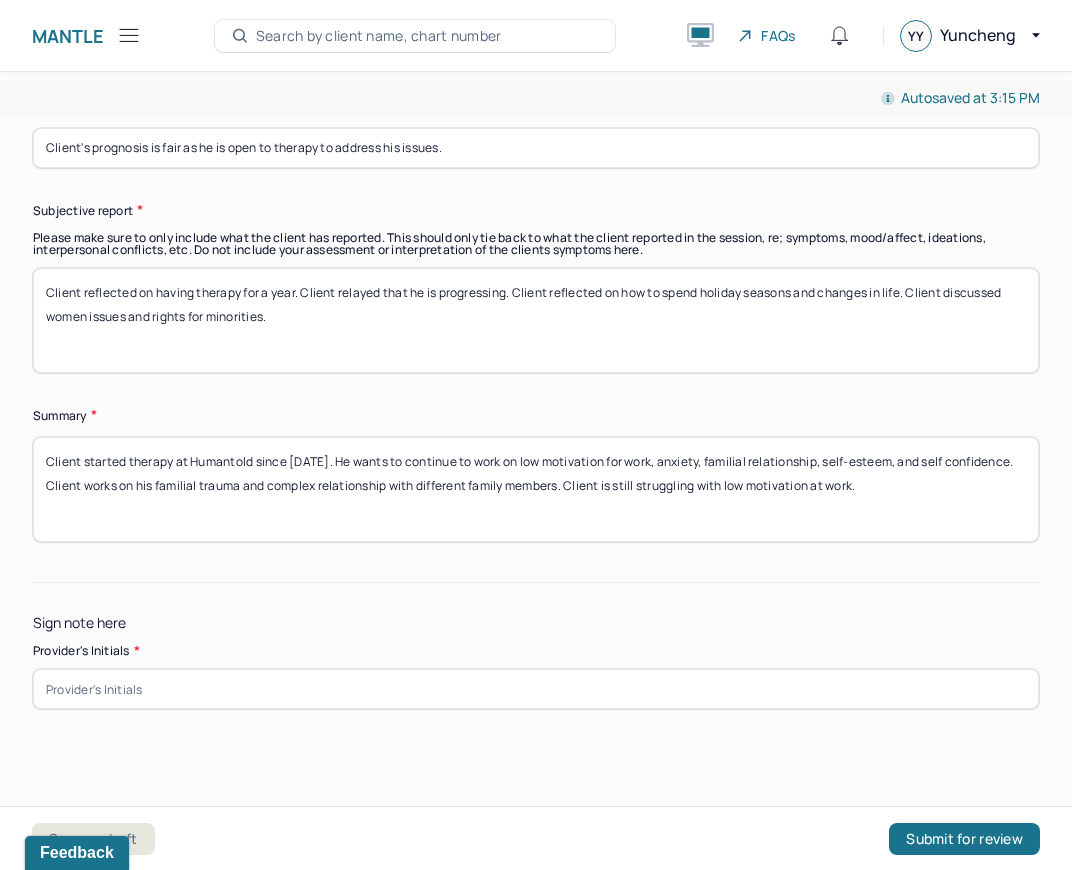 click on "Client started therapy at Humantold since [DATE]. He wants to continue to work on low motivation for work, anxiety, familial relationship, self-esteem, and self confidence. Client works on his familial trauma and complex relationship with different family members. Client is still struggling with low motivation at work." at bounding box center [536, 489] 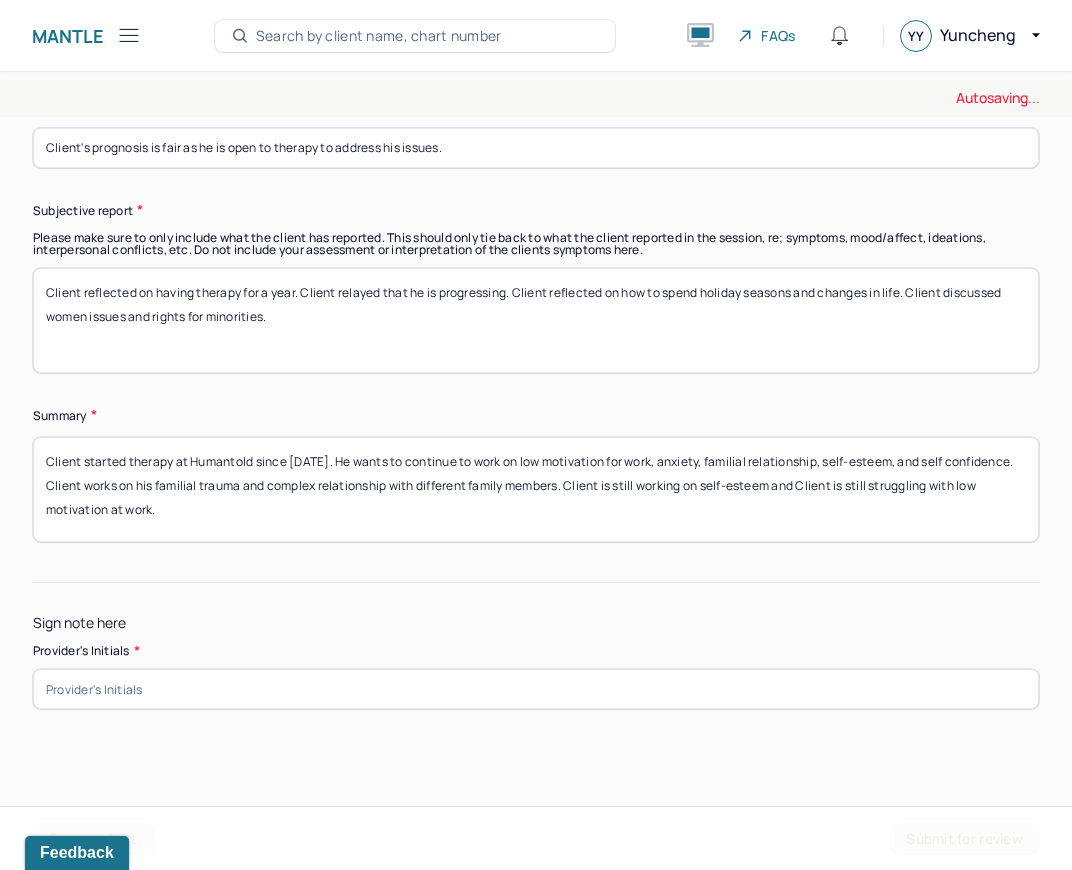 click on "Client started therapy at Humantold since [DATE]. He wants to continue to work on low motivation for work, anxiety, familial relationship, self-esteem, and self confidence. Client works on his familial trauma and complex relationship with different family members. Cient is still working on self-esteem and Client is still struggling with low motivation at work." at bounding box center (536, 489) 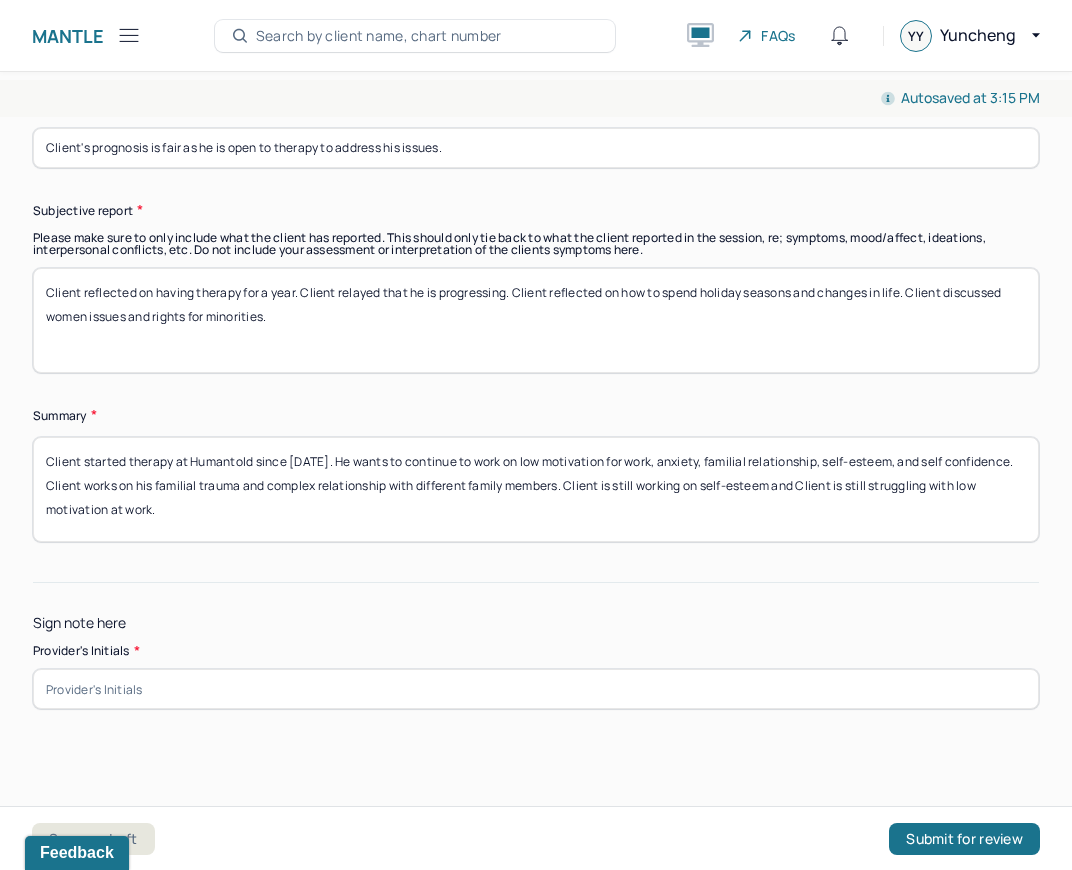 drag, startPoint x: 846, startPoint y: 462, endPoint x: 870, endPoint y: 463, distance: 24.020824 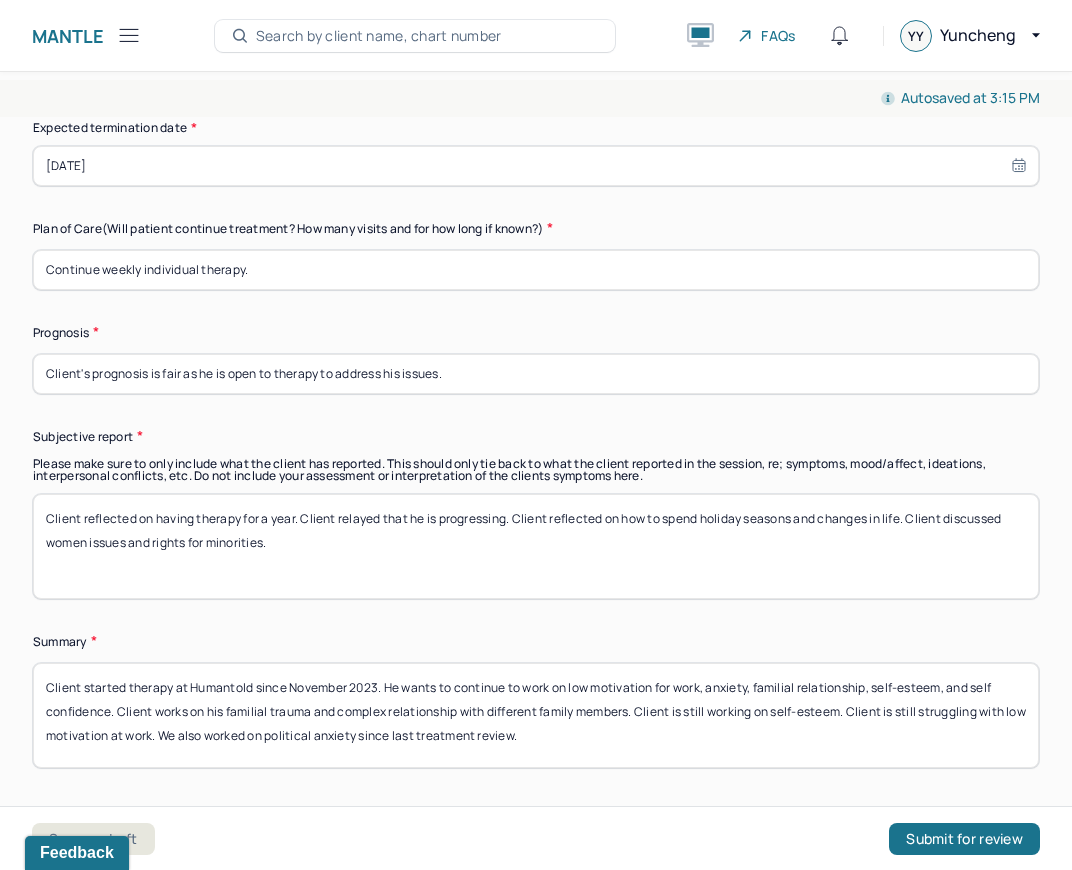 scroll, scrollTop: 5740, scrollLeft: 0, axis: vertical 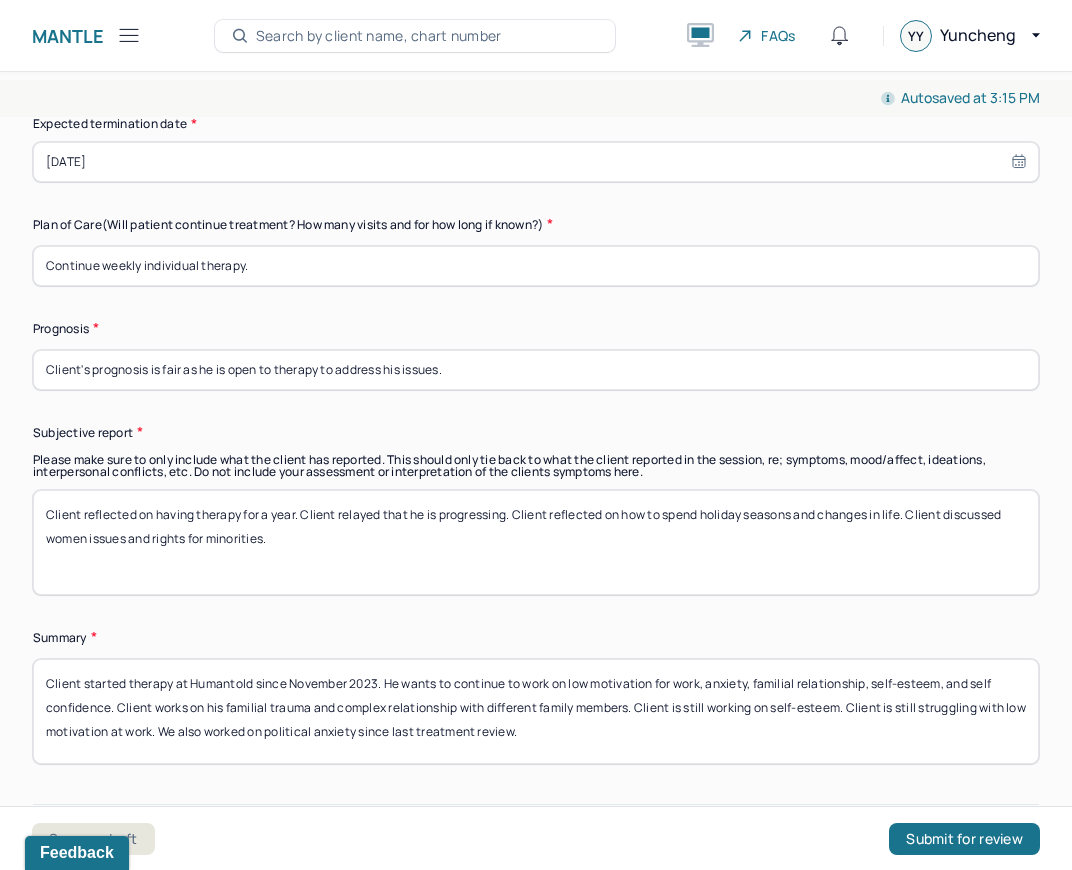 type on "Client started therapy at Humantold since November 2023. He wants to continue to work on low motivation for work, anxiety, familial relationship, self-esteem, and self confidence. Client works on his familial trauma and complex relationship with different family members. Client is still working on self-esteem. Client is still struggling with low motivation at work. We also worked on political anxiety since last treatment review." 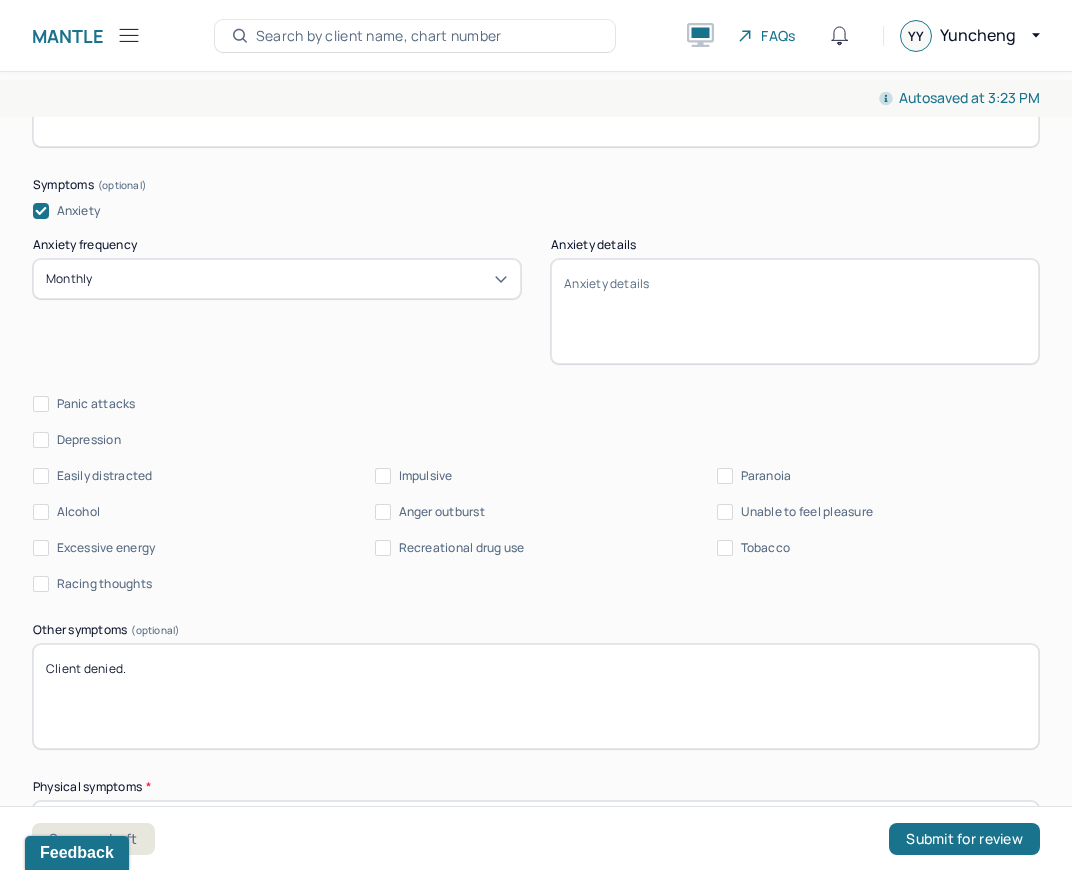 scroll, scrollTop: 1147, scrollLeft: 0, axis: vertical 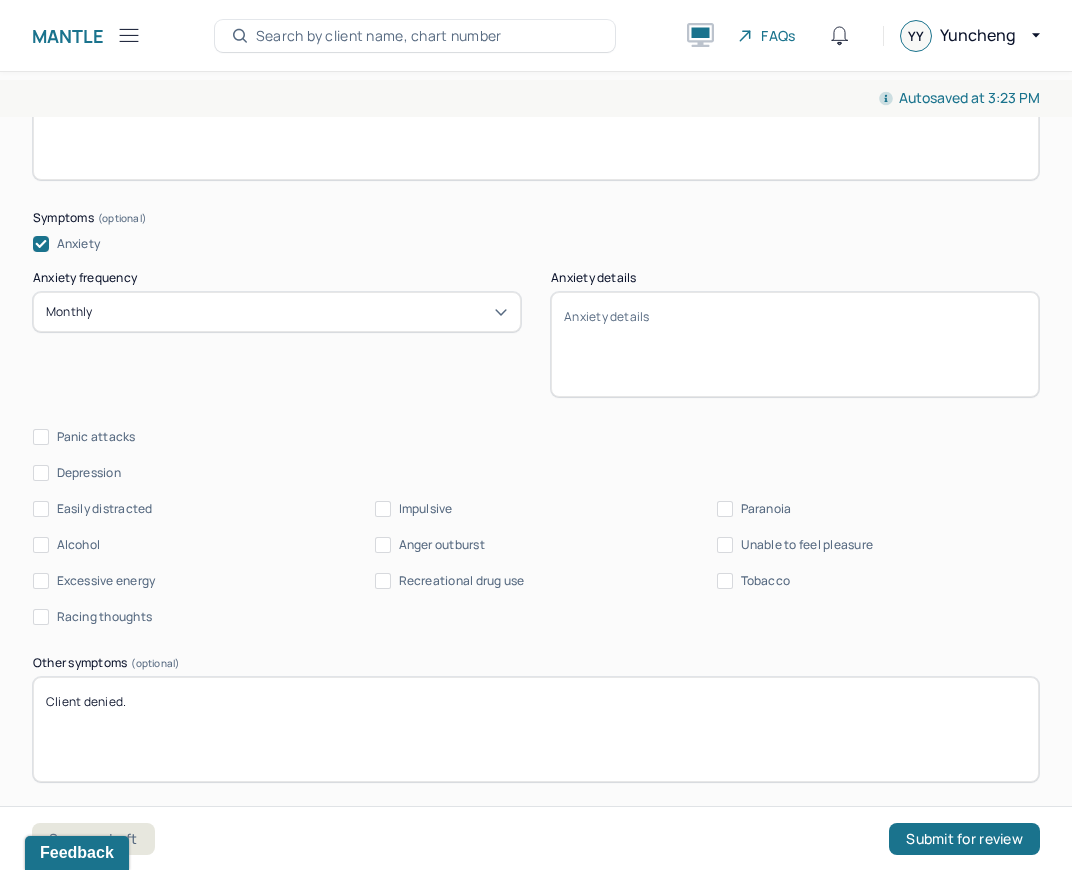 type on "Client reported feeling stressed recently and has sleep issues in the past 2 weeks. Client relay e" 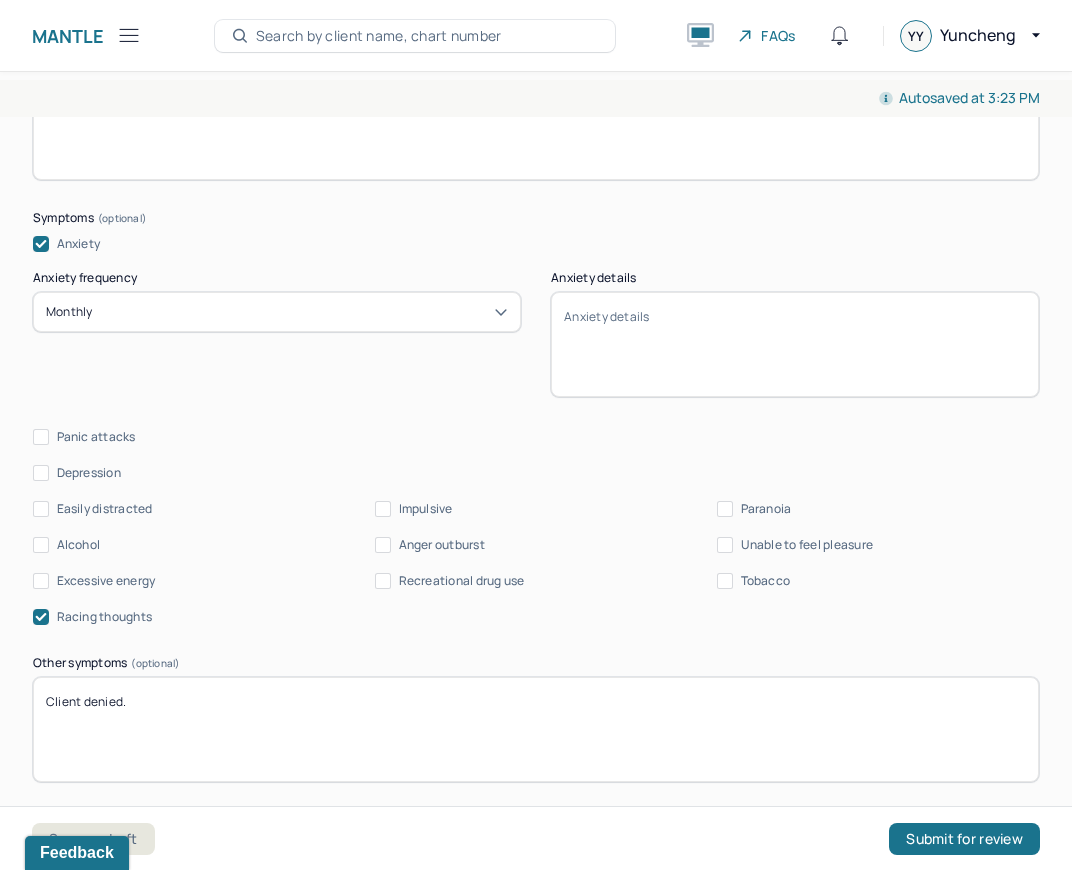 click on "Racing thoughts" at bounding box center (105, 617) 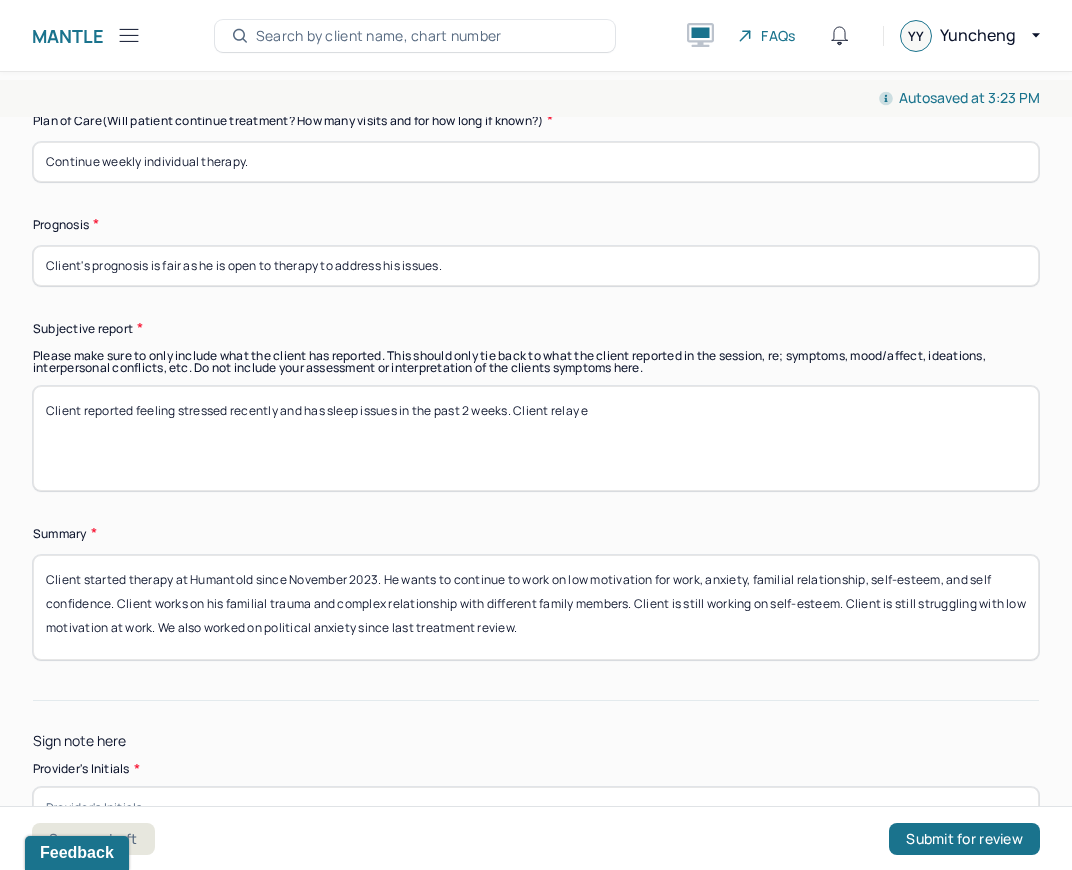 scroll, scrollTop: 5696, scrollLeft: 0, axis: vertical 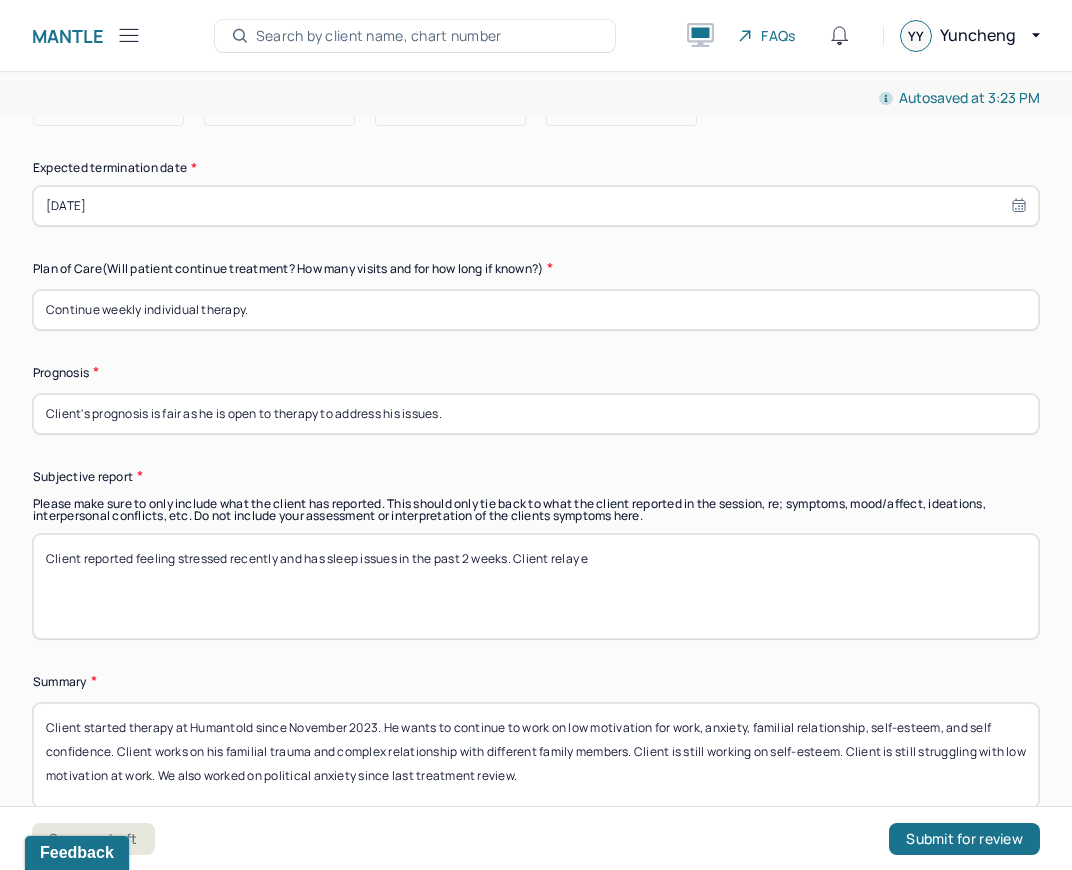 click on "Client reported feeling stressed recently and has sleep issues in the past 2 weeks. Client relay e" at bounding box center (536, 586) 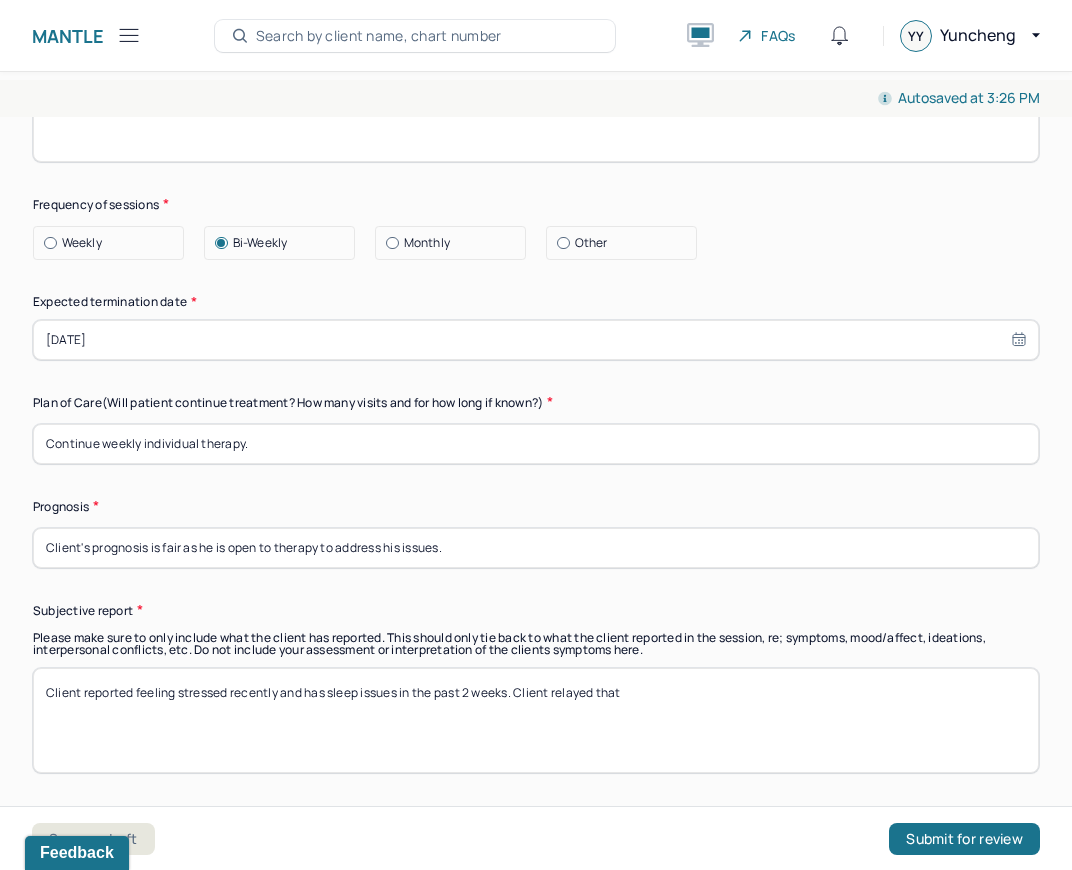 scroll, scrollTop: 5609, scrollLeft: 0, axis: vertical 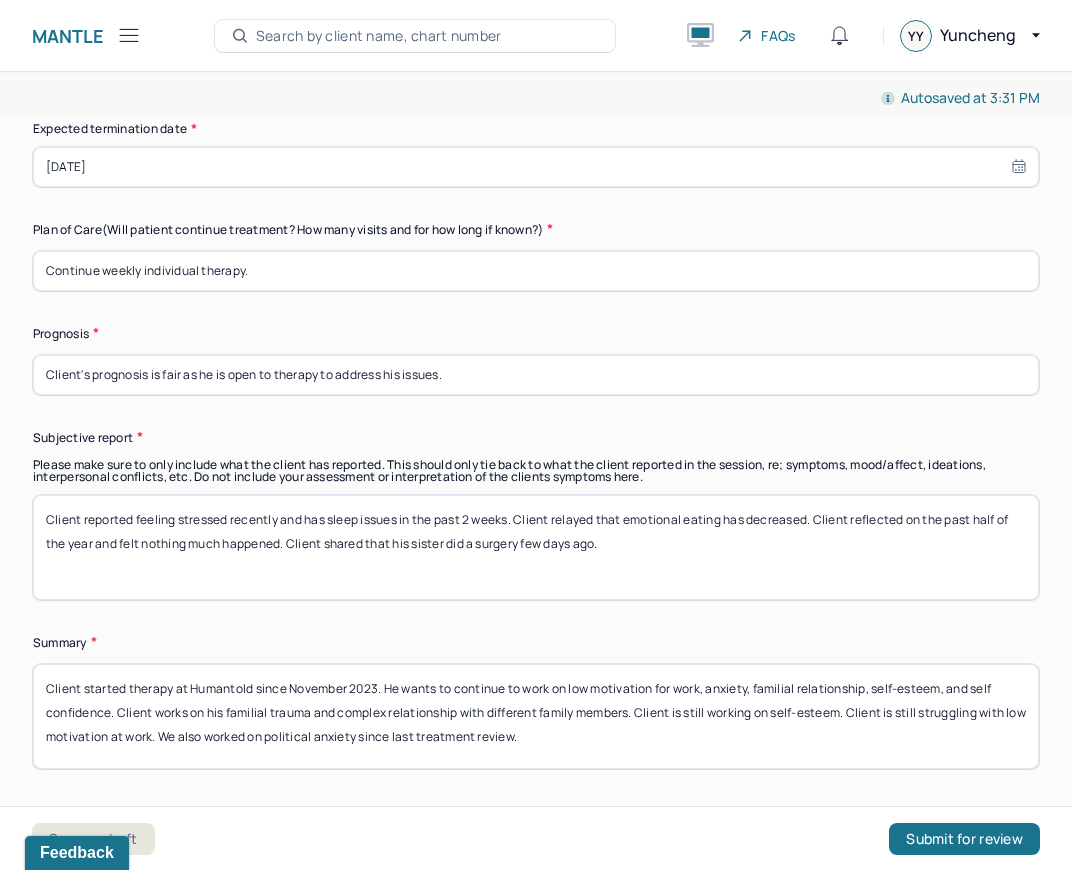 click on "Client reported feeling stressed recently and has sleep issues in the past 2 weeks. Client relayed that emotional eating has decreased. Client reflected on the past half of the year and felt nothing much happened. Client" at bounding box center [536, 547] 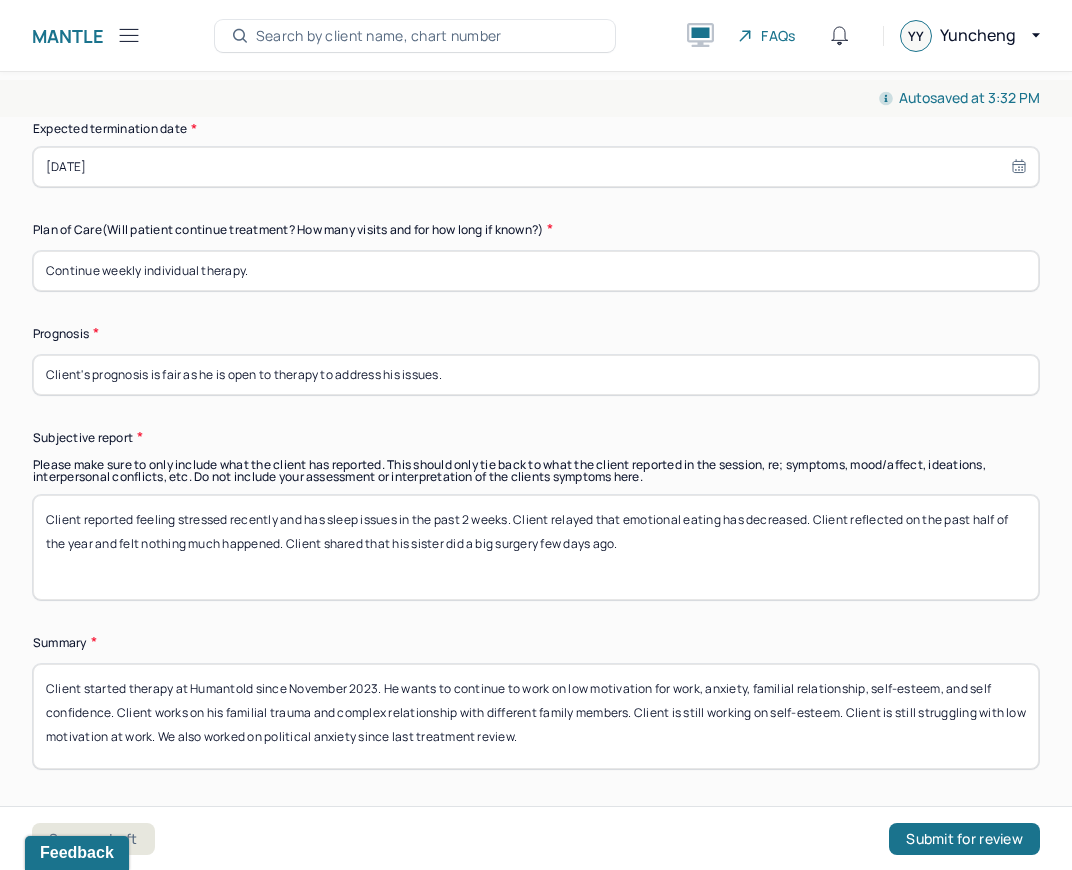 click on "Client reported feeling stressed recently and has sleep issues in the past 2 weeks. Client relayed that emotional eating has decreased. Client reflected on the past half of the year and felt nothing much happened. Client shared that his sister did a surgery few days ago" at bounding box center (536, 547) 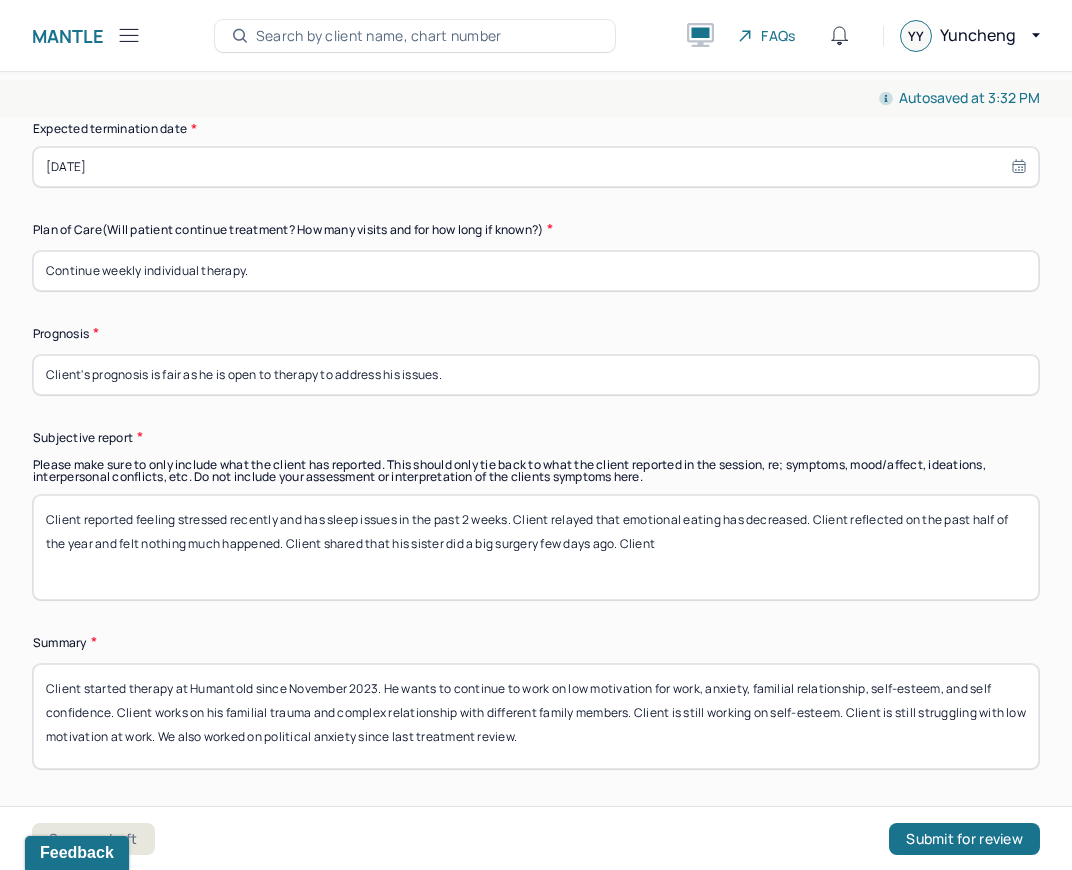 type on "Client reported feeling stressed recently and has sleep issues in the past 2 weeks. Client relayed that emotional eating has decreased. Client reflected on the past half of the year and felt nothing much happened. Client shared that his sister did a big surgery few days ago. Client" 